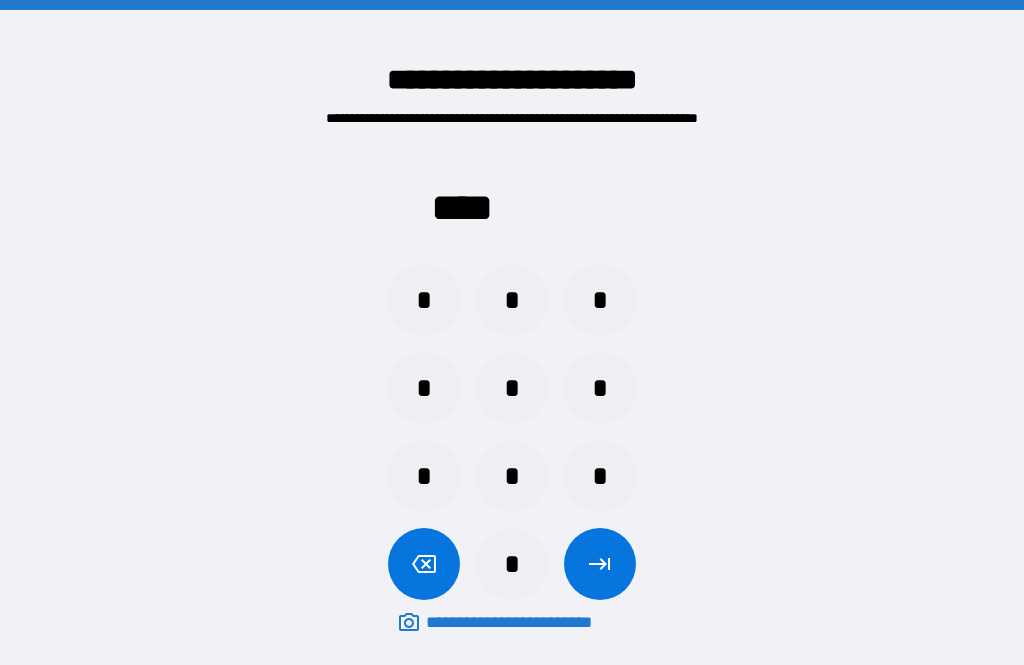scroll, scrollTop: 100, scrollLeft: 0, axis: vertical 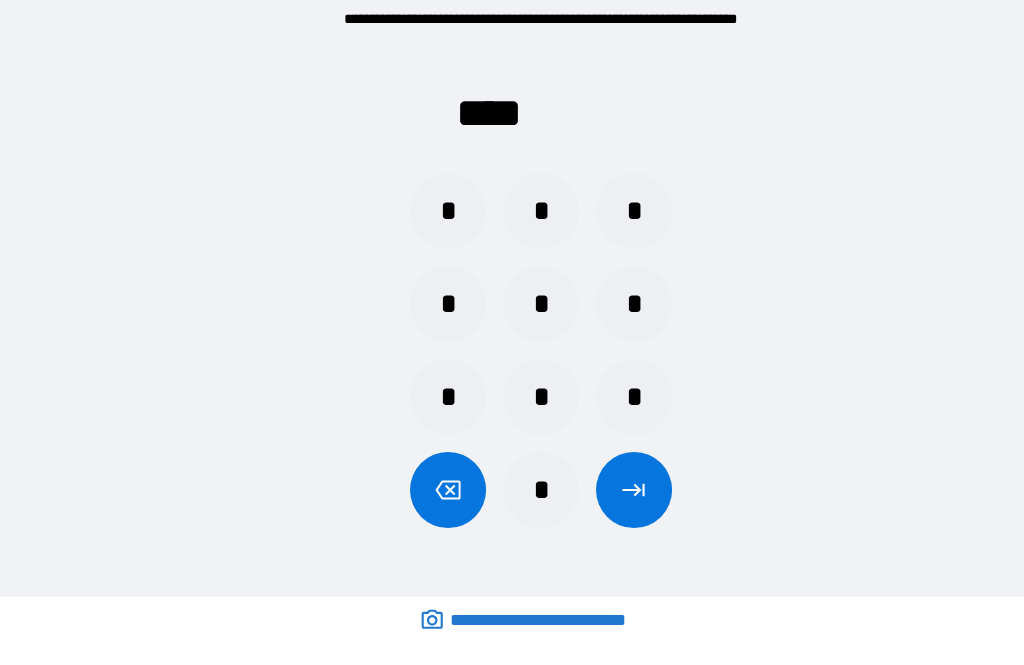 click on "*" at bounding box center [512, 412] 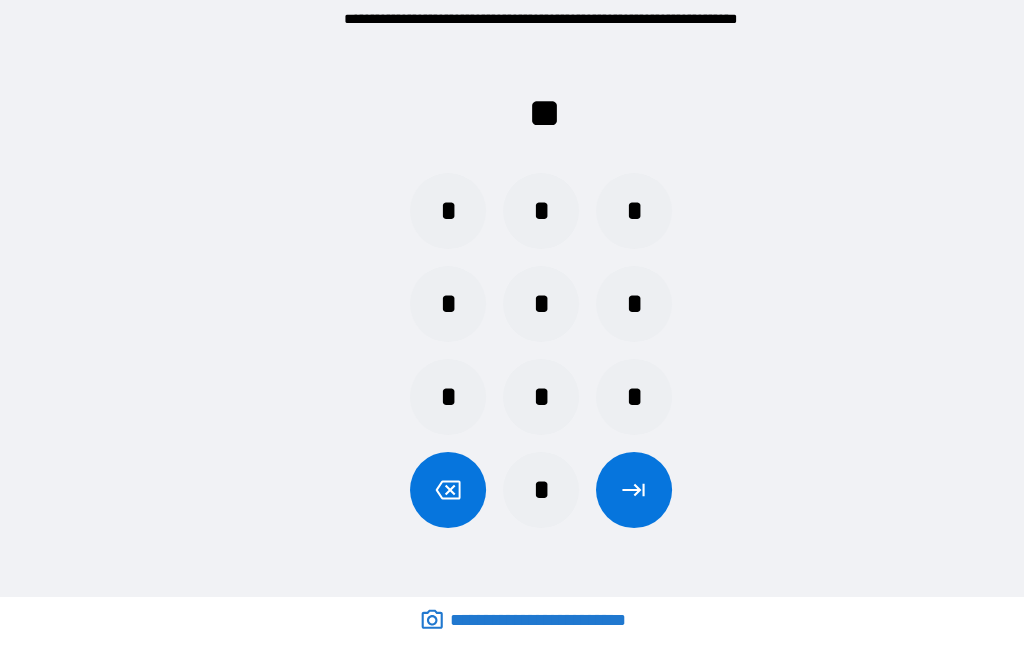 click on "*" at bounding box center (512, 236) 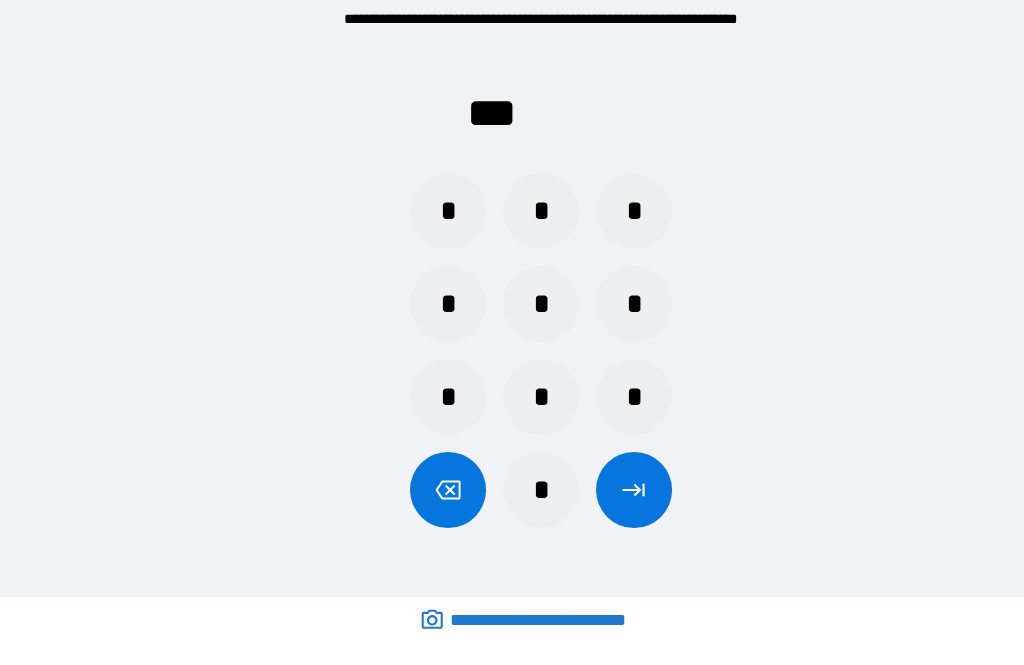 click at bounding box center [600, 500] 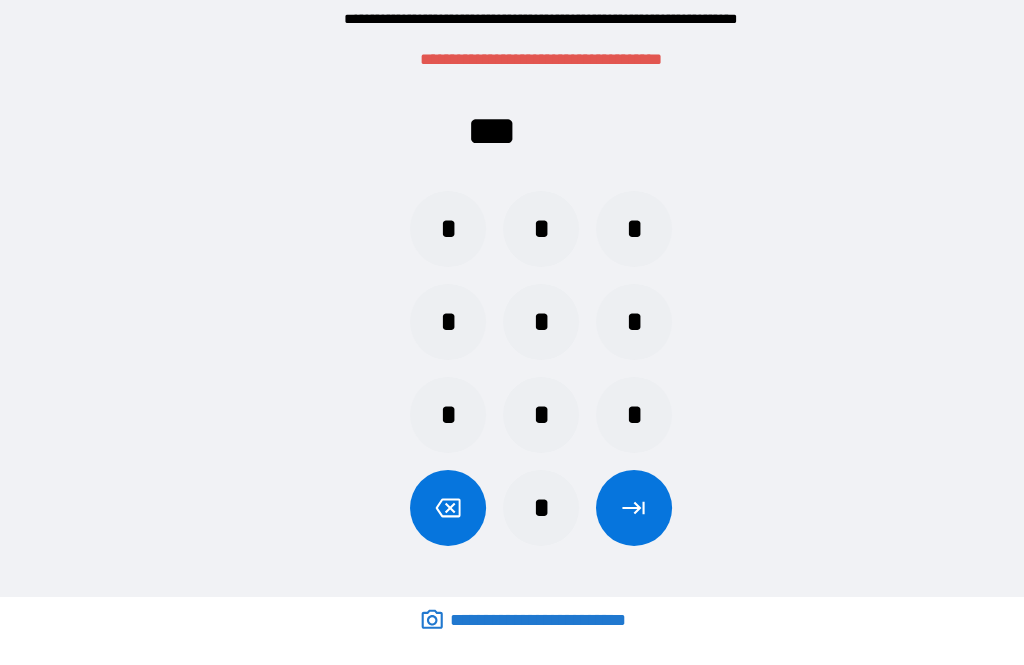 click on "*" at bounding box center (512, 517) 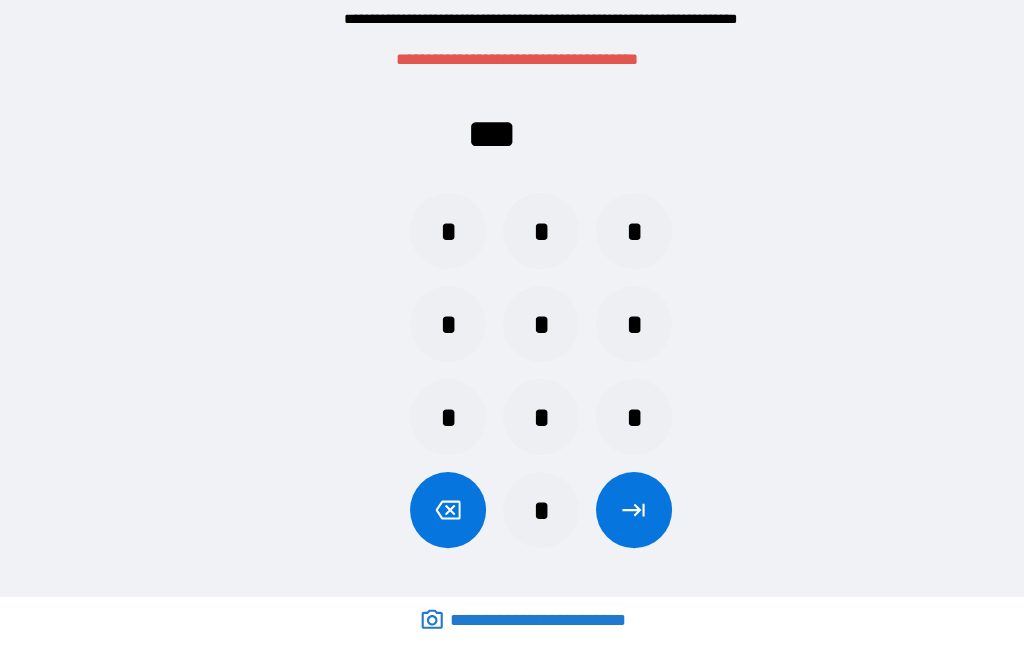 click 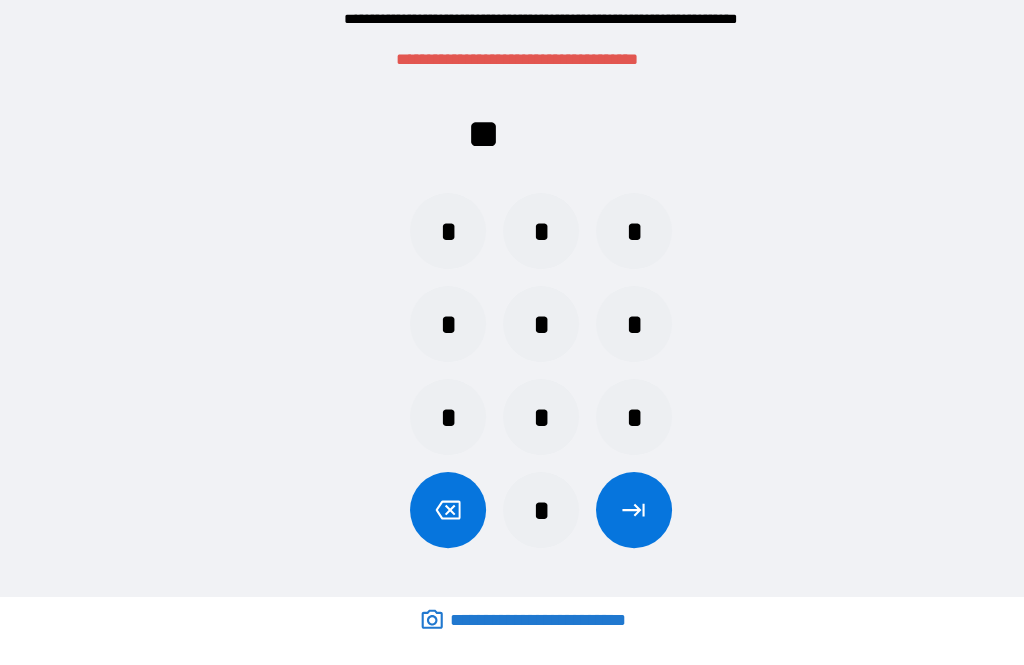 click 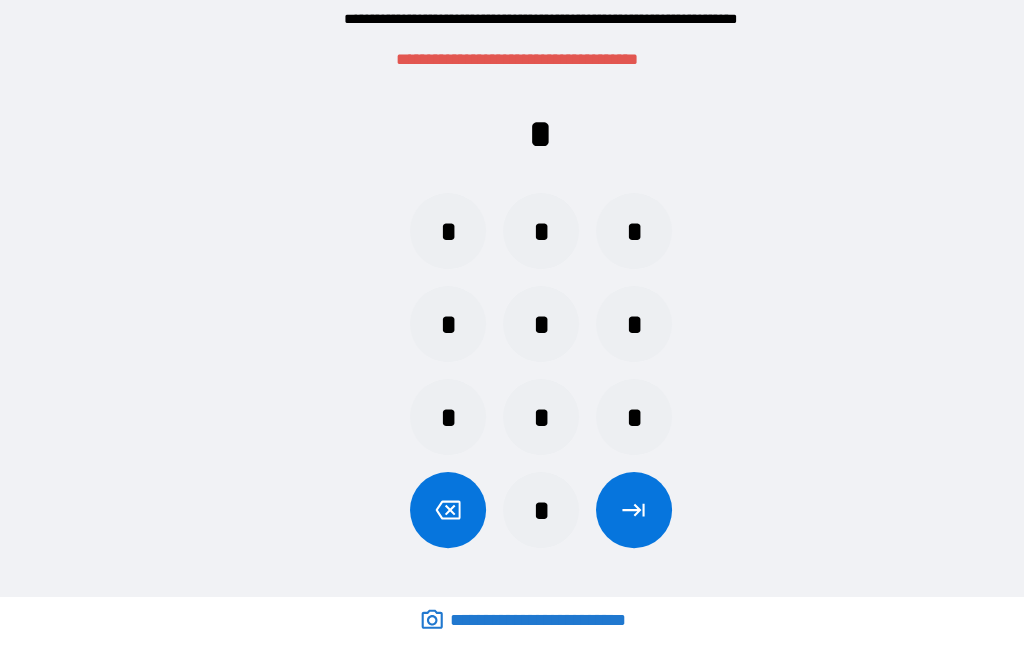 click at bounding box center [424, 519] 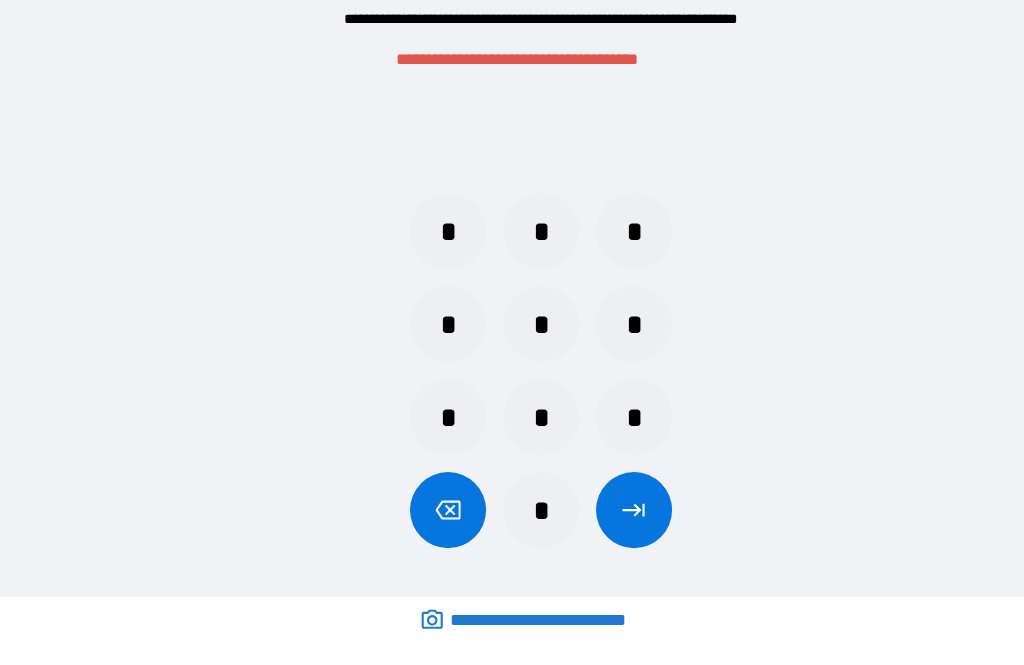 click on "*" at bounding box center (512, 431) 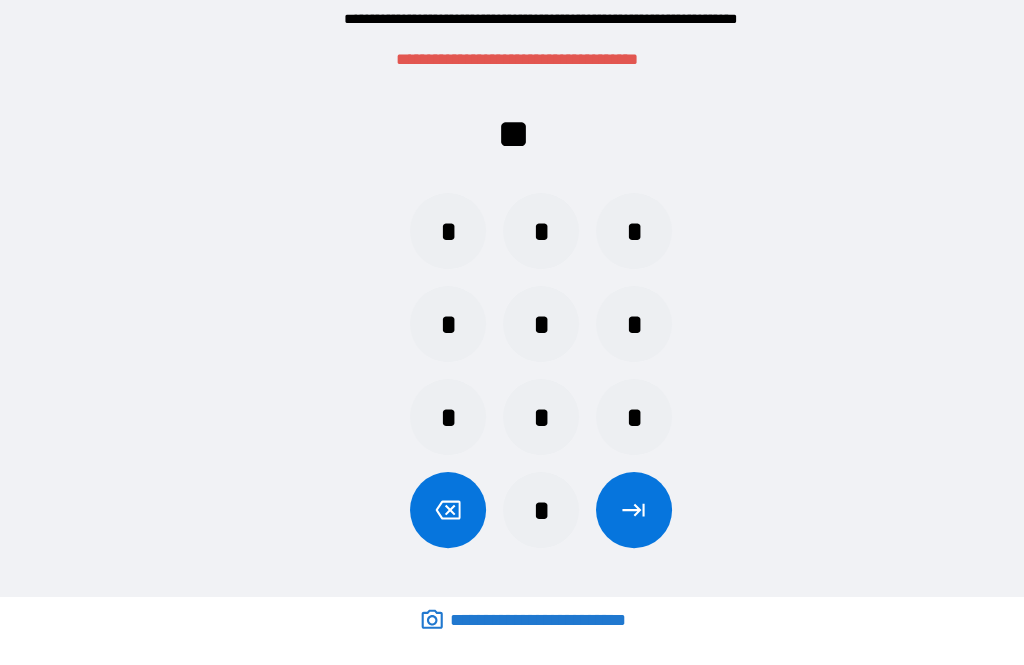click on "*" at bounding box center (512, 255) 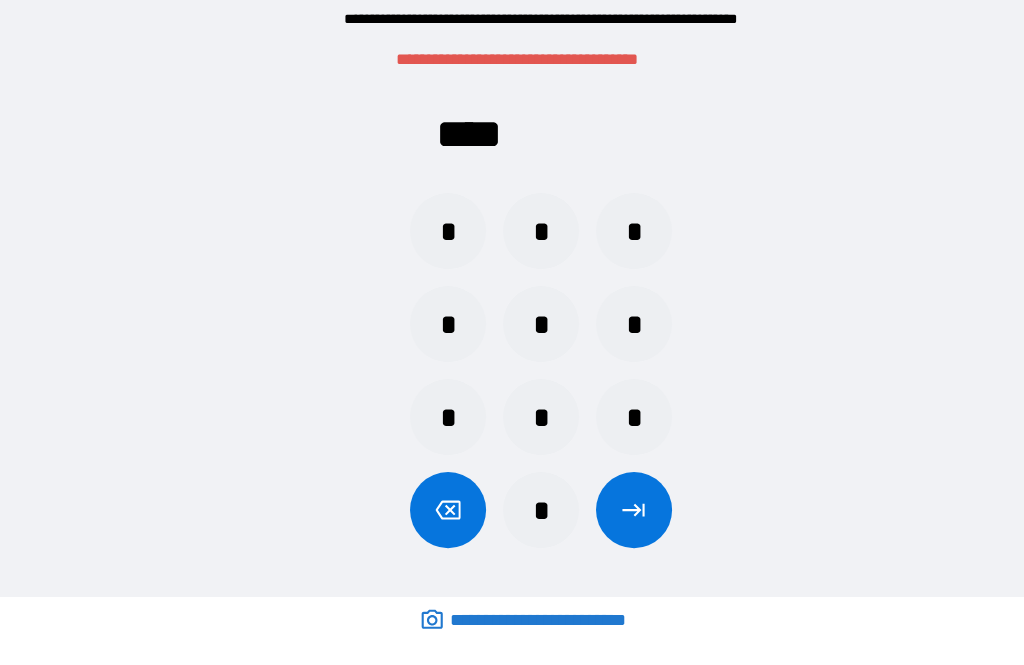 click at bounding box center [600, 519] 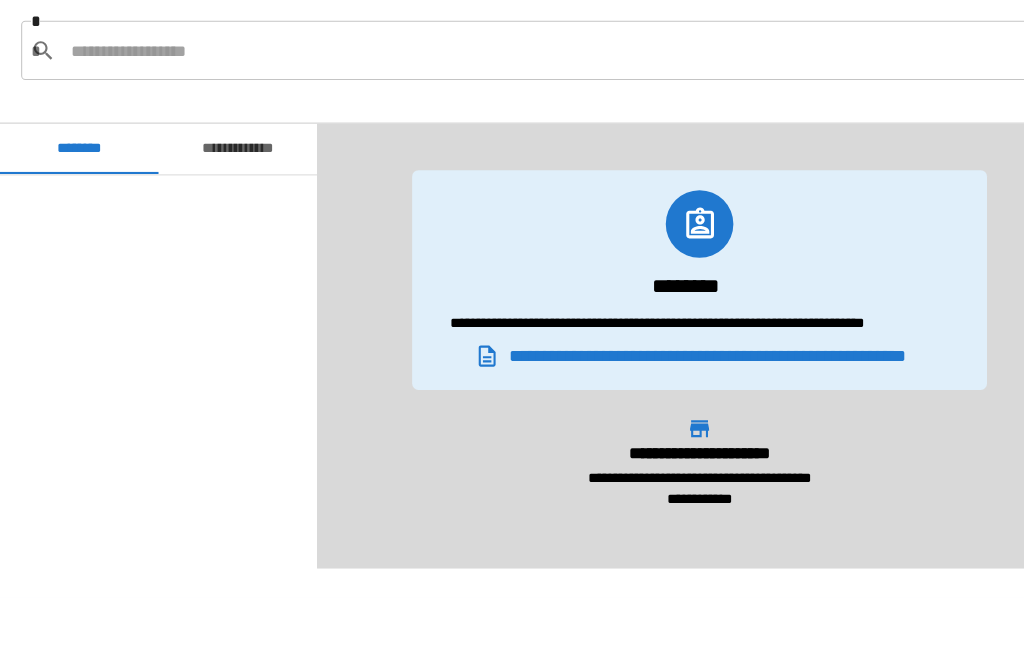 scroll, scrollTop: 2100, scrollLeft: 0, axis: vertical 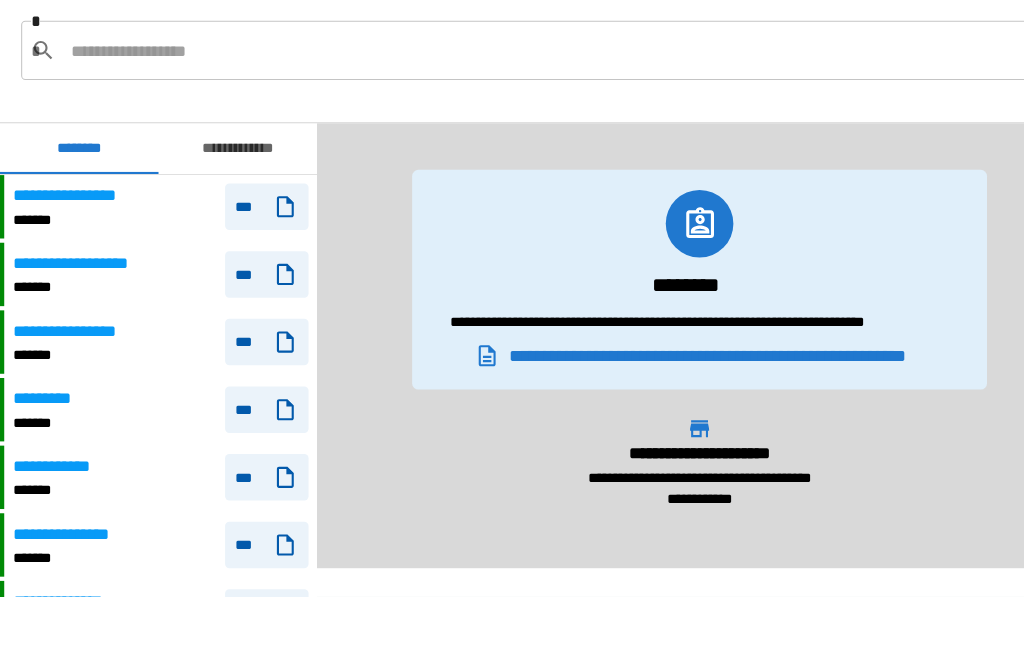 click at bounding box center (525, 84) 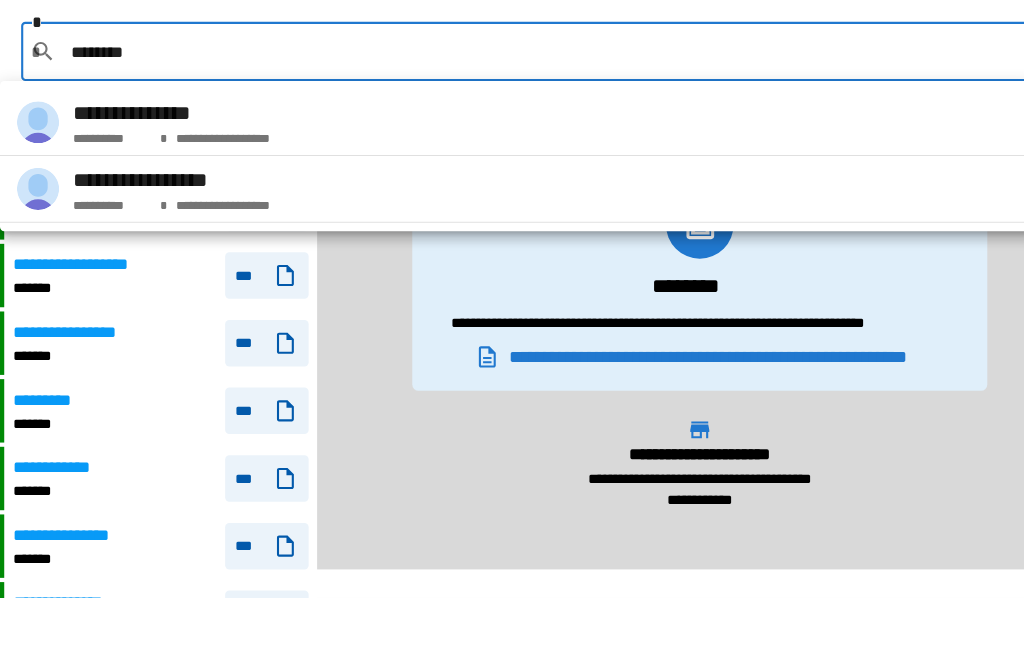click on "[FIRST] [LAST]" at bounding box center [489, 214] 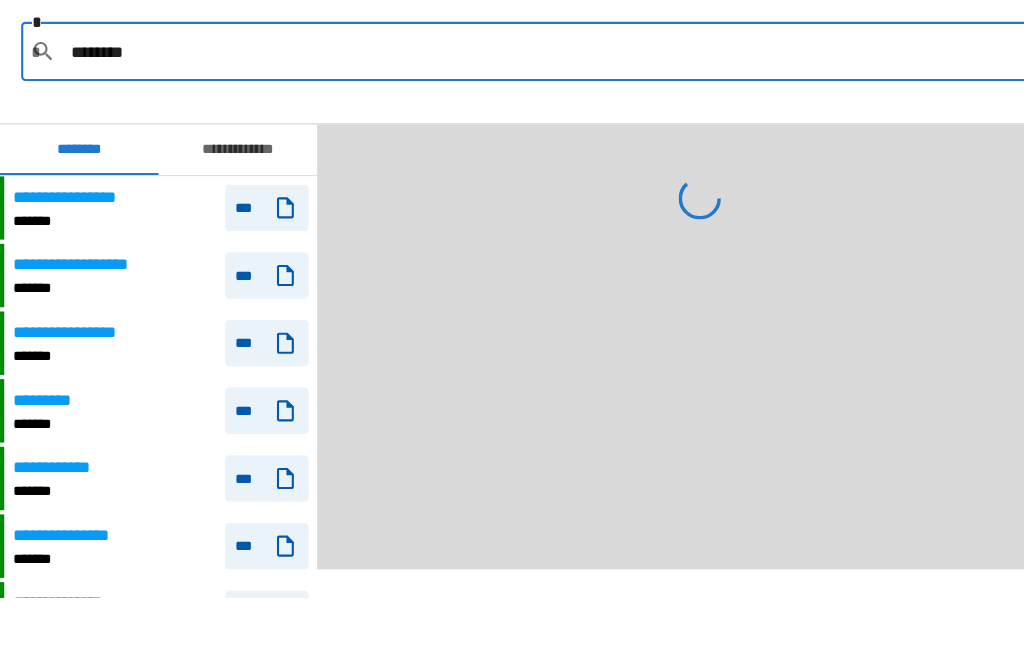 type on "**********" 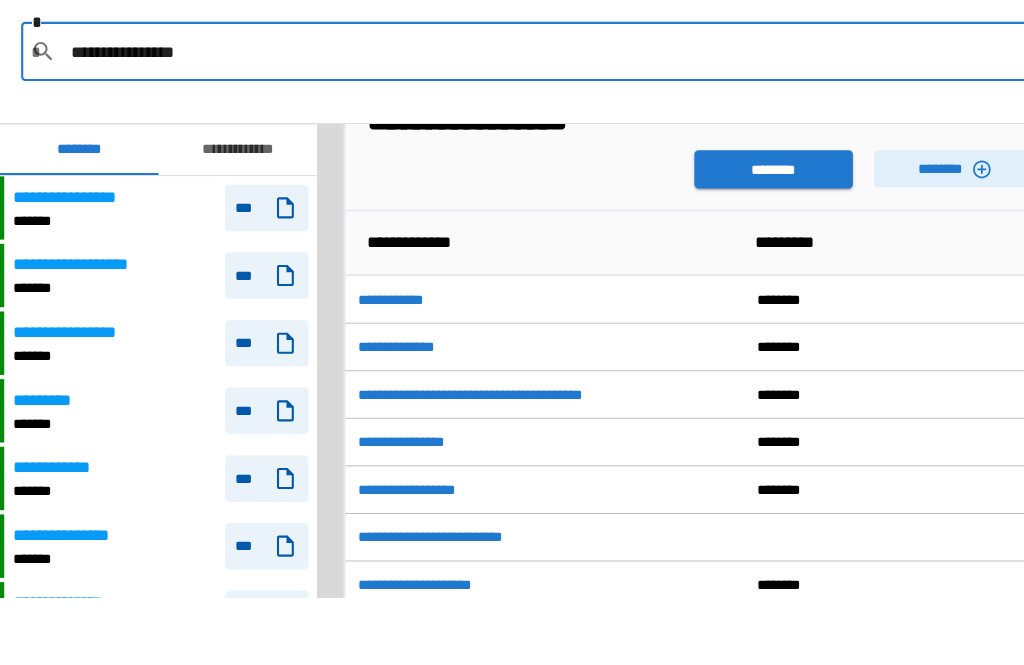 scroll, scrollTop: 69, scrollLeft: 0, axis: vertical 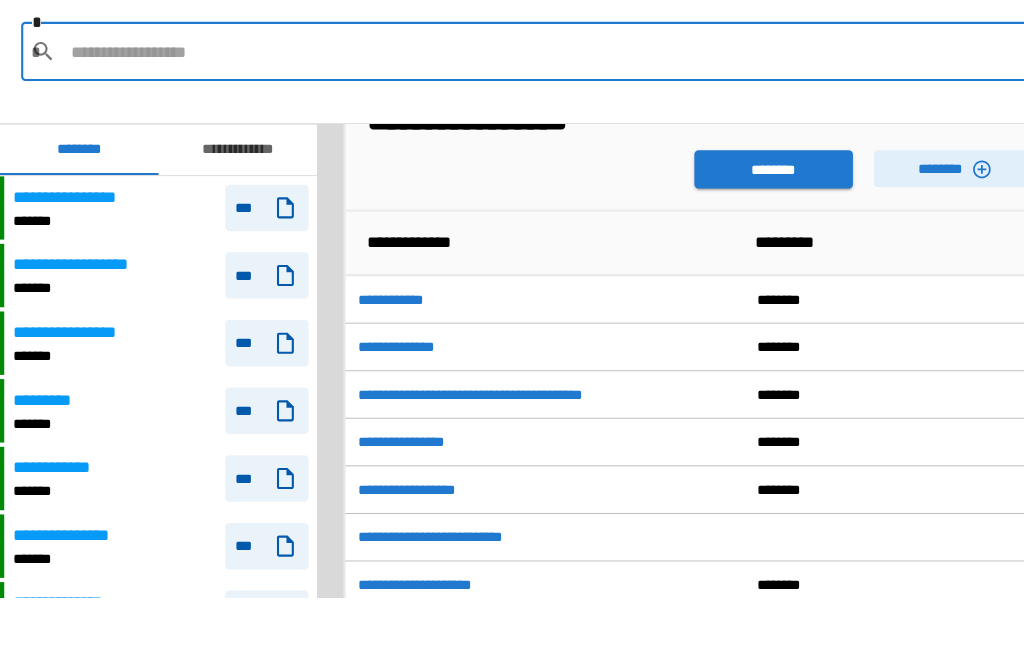 click on "******** ********" at bounding box center [662, 191] 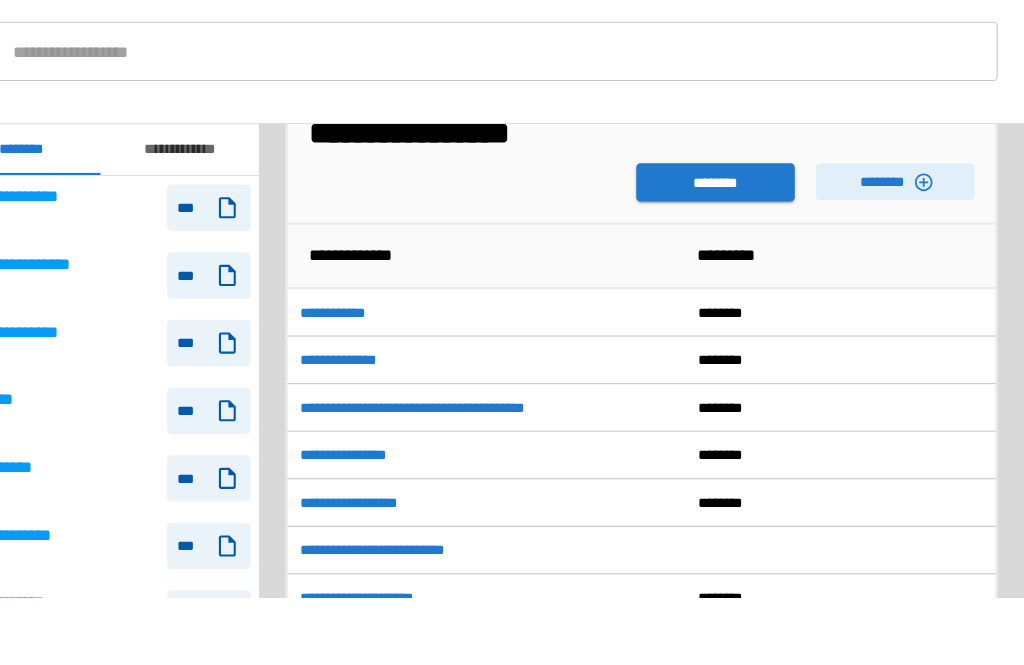 scroll, scrollTop: 60, scrollLeft: 0, axis: vertical 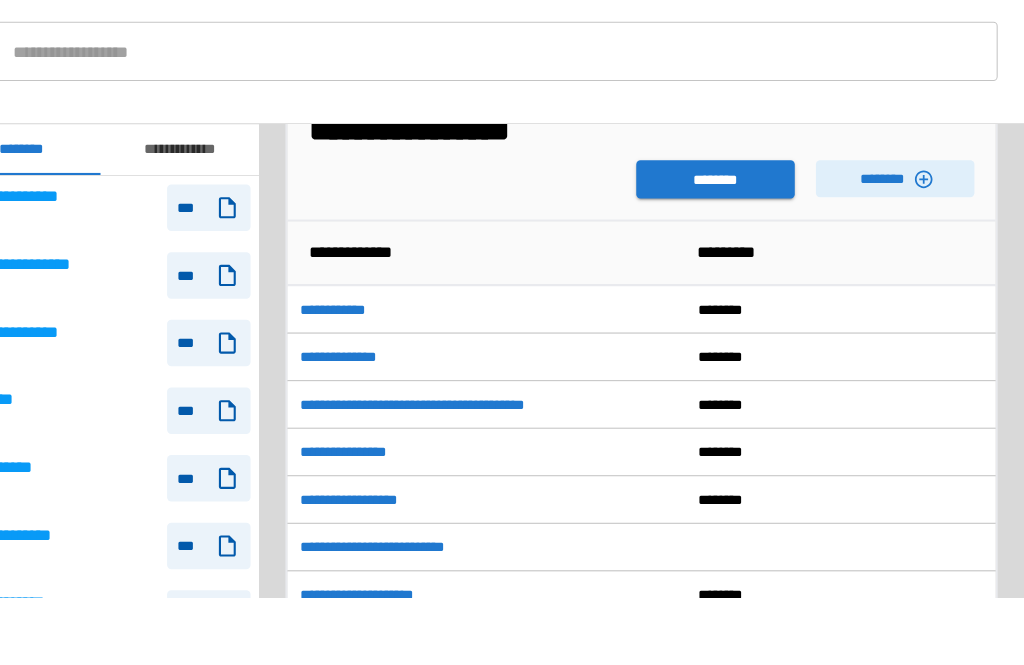 click on "**********" at bounding box center [424, 553] 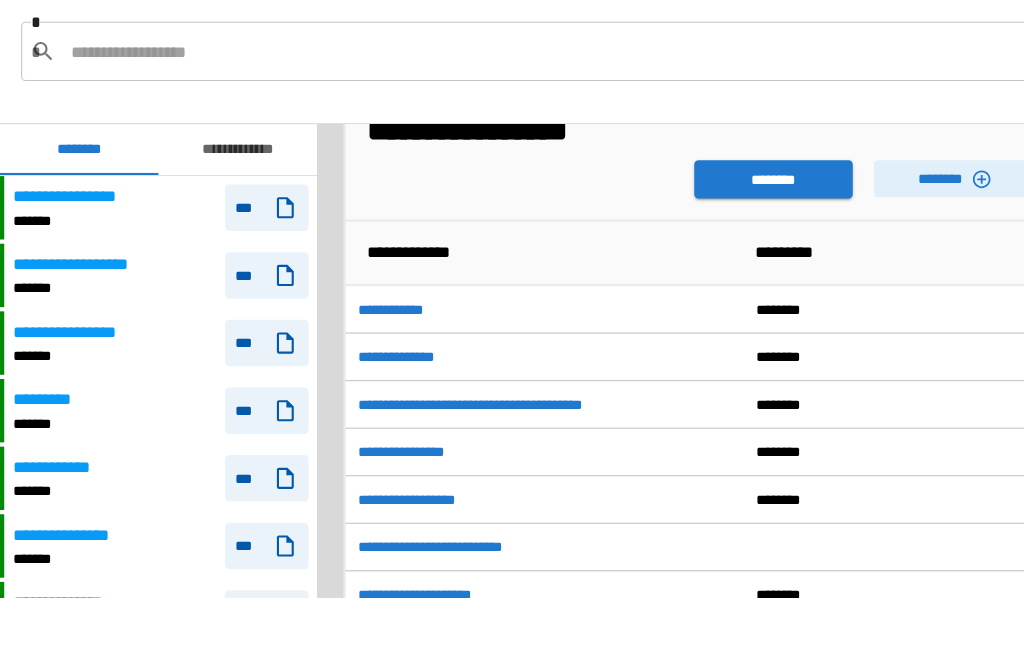 scroll, scrollTop: 0, scrollLeft: 0, axis: both 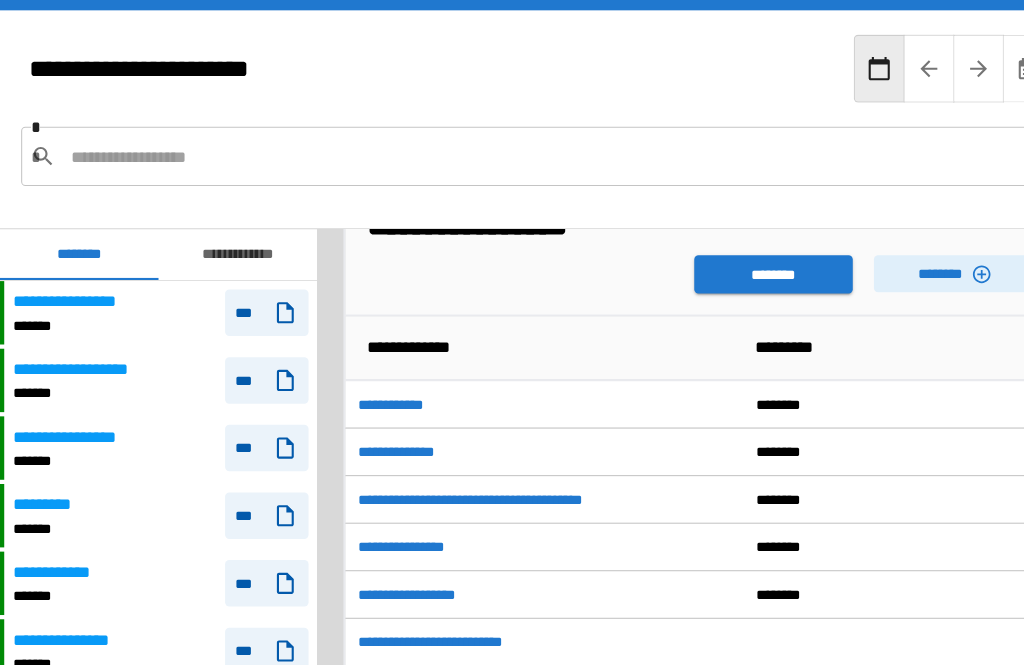 click 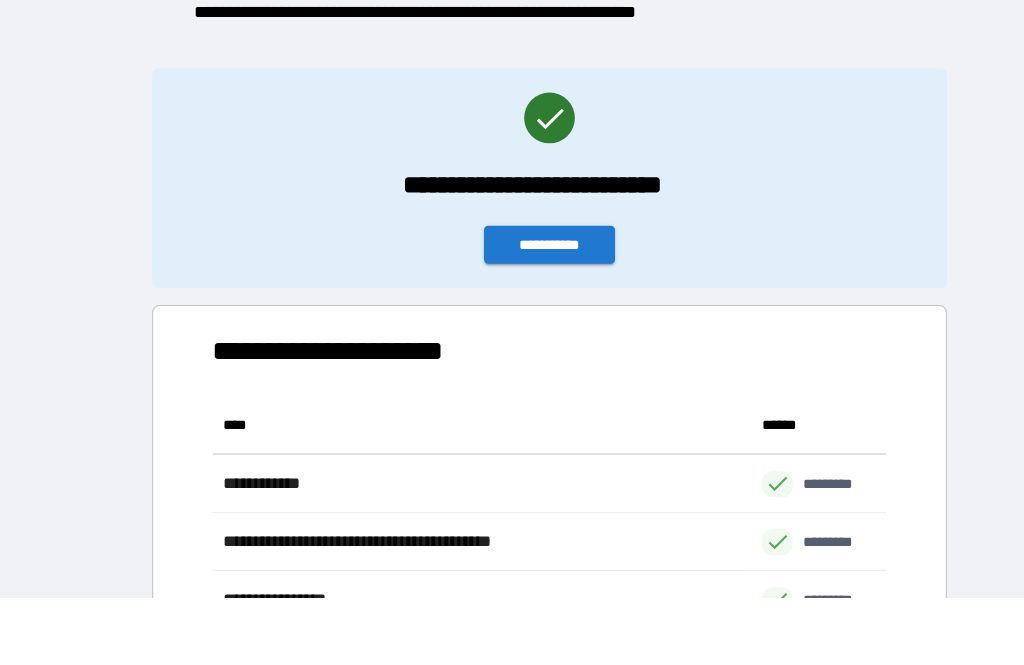 scroll, scrollTop: 64, scrollLeft: 0, axis: vertical 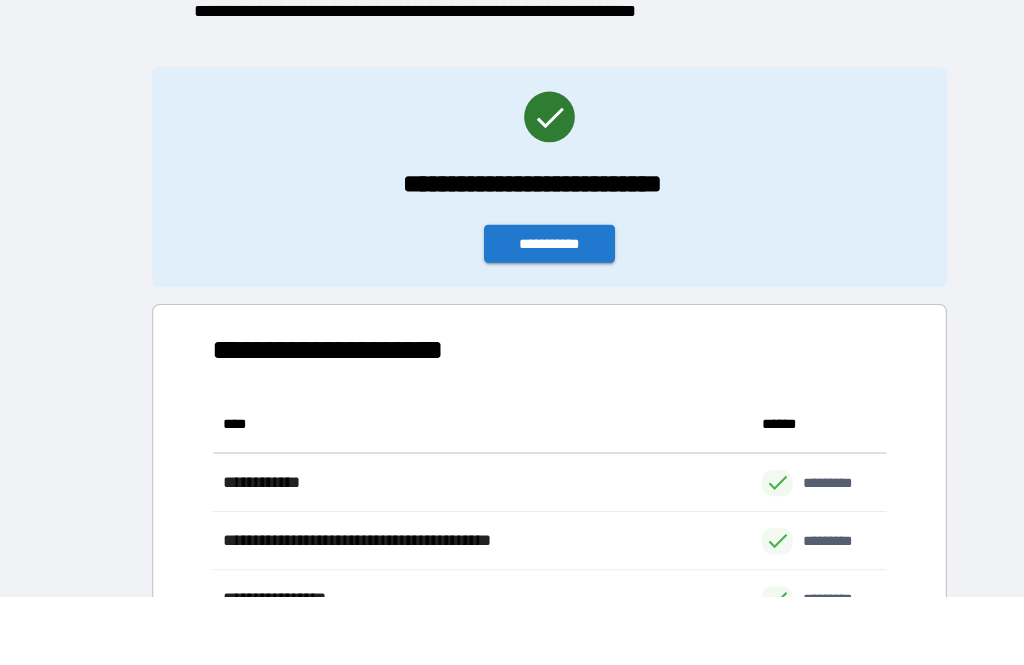 click on "**********" at bounding box center [520, 267] 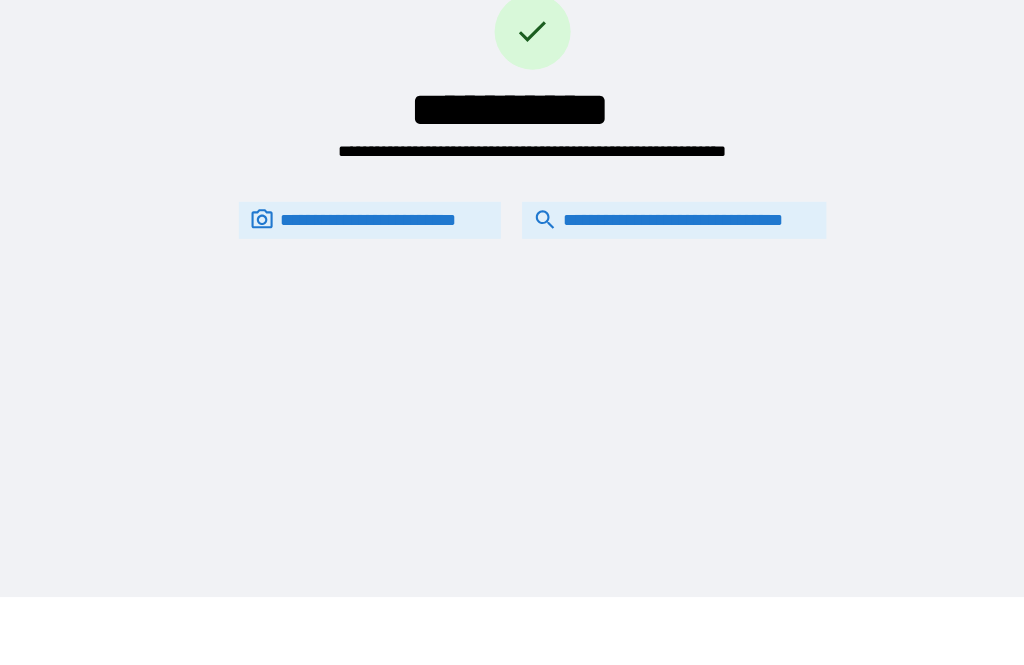 click on "**********" at bounding box center (638, 244) 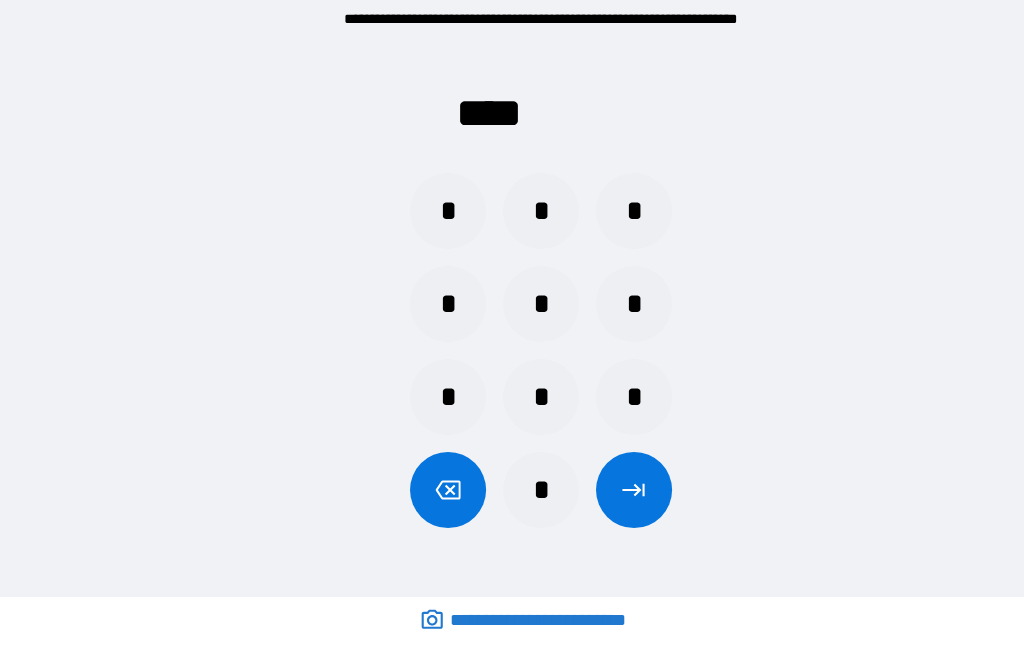 click on "*" at bounding box center [512, 412] 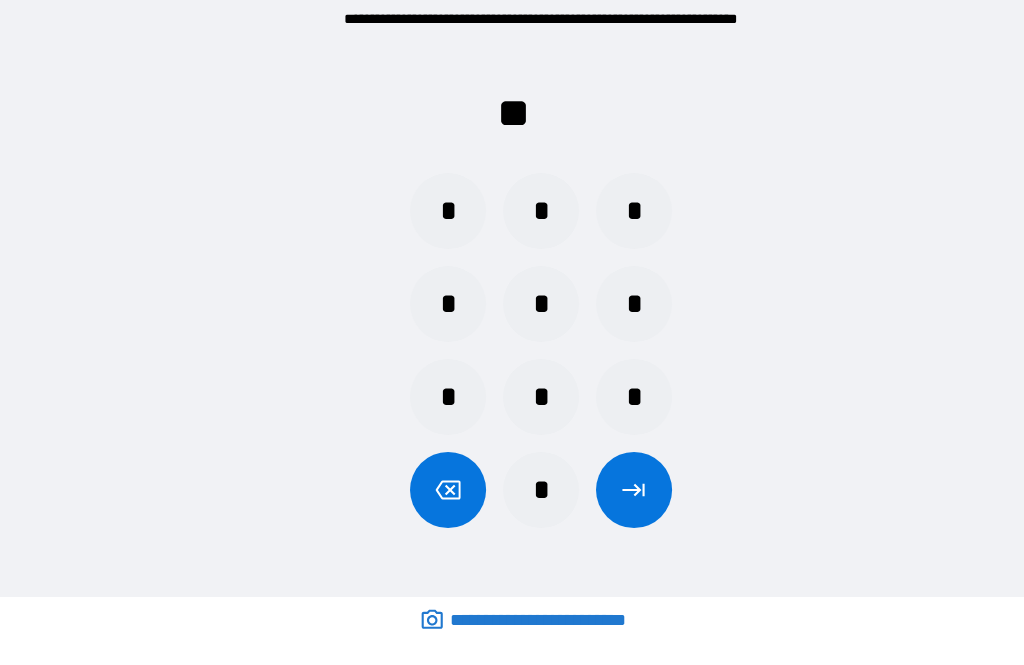 click on "*" at bounding box center (512, 236) 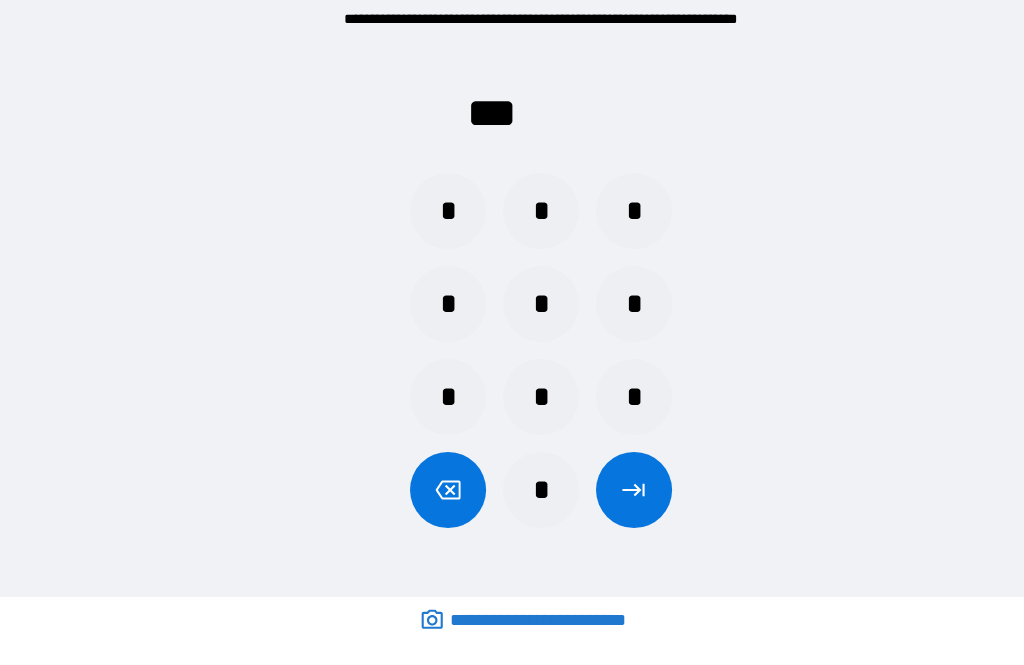 click on "*" at bounding box center (512, 236) 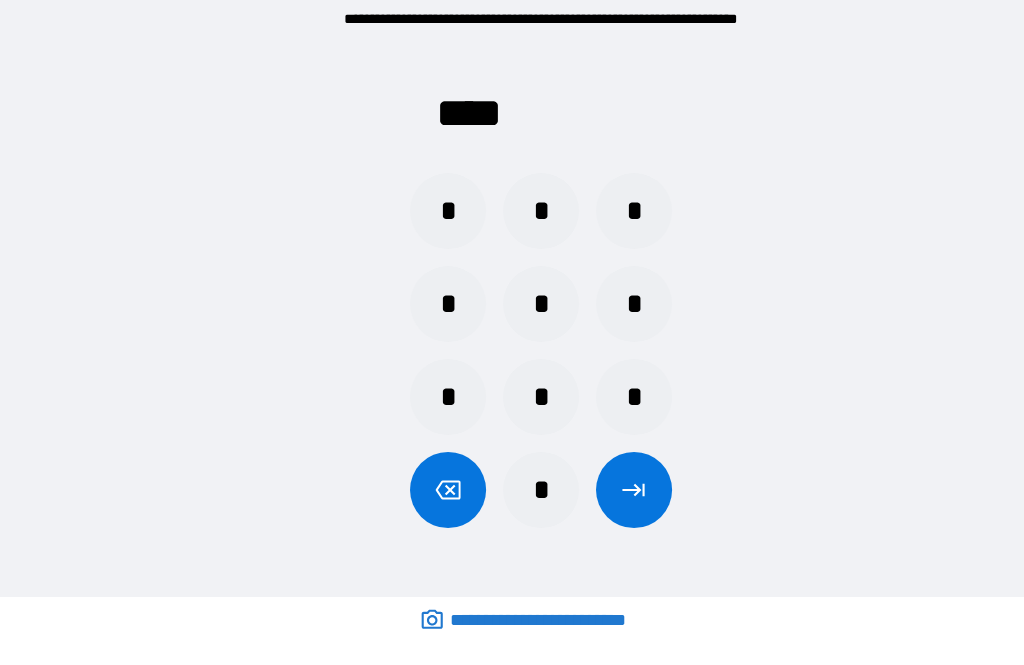 click 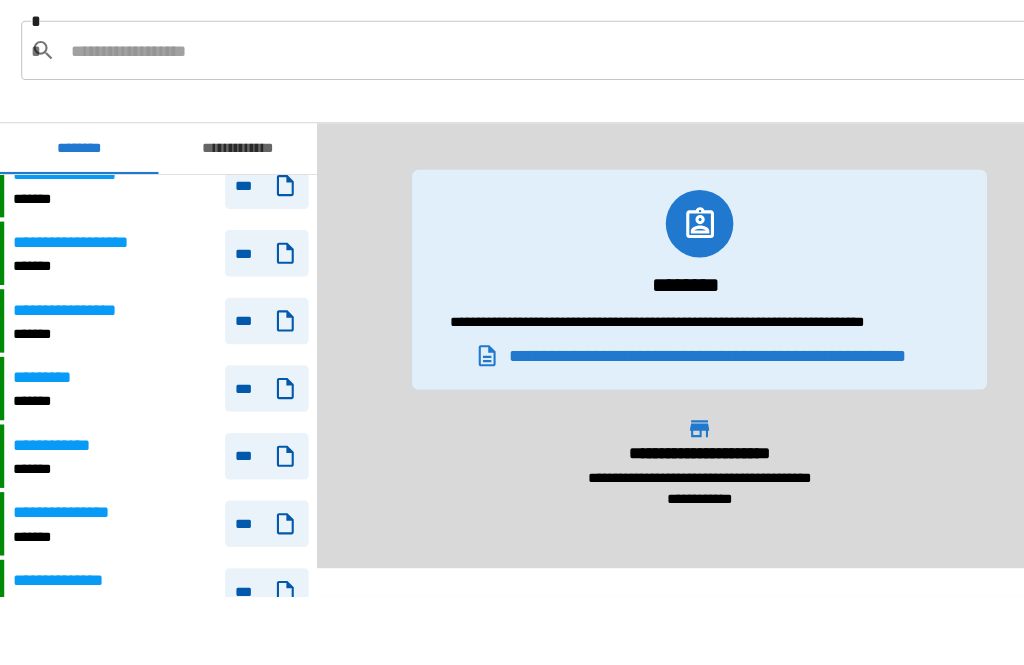 scroll, scrollTop: 2147, scrollLeft: 0, axis: vertical 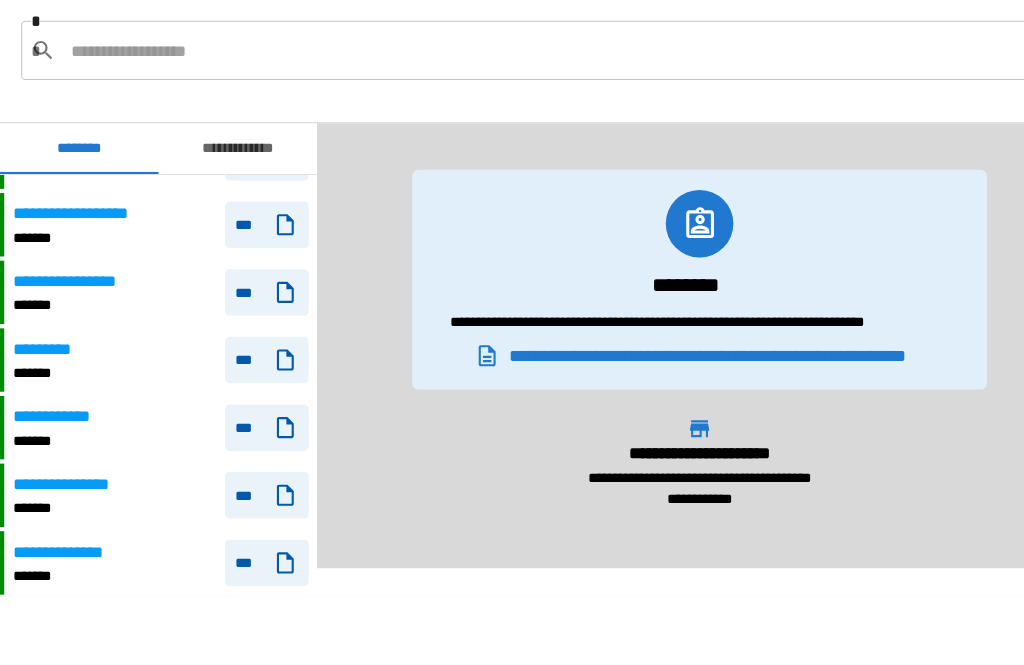 click on "*******" at bounding box center (78, 325) 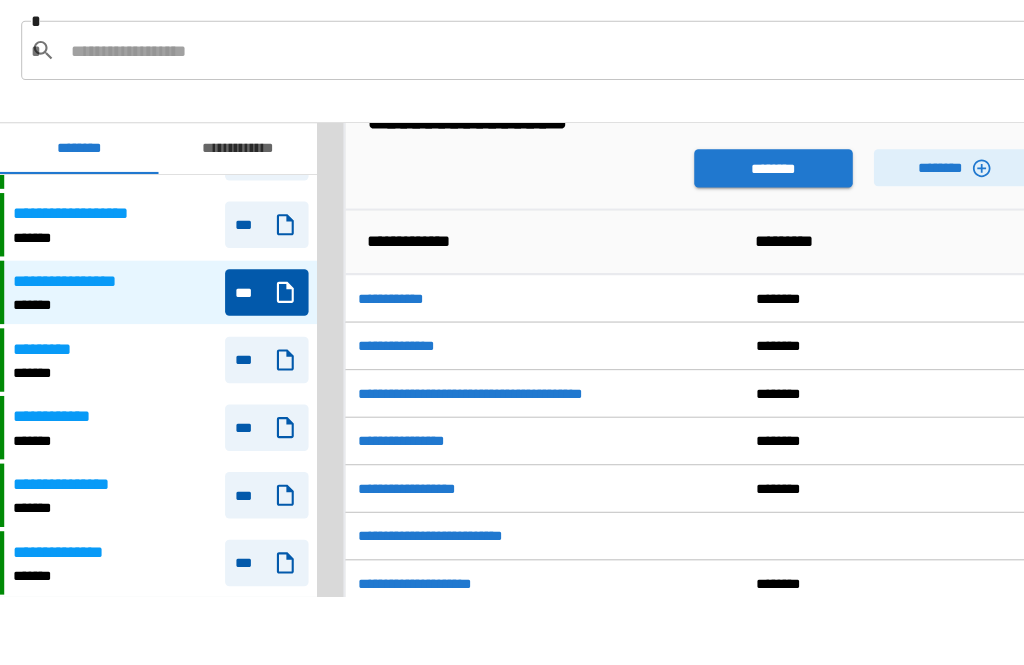 scroll, scrollTop: 69, scrollLeft: 0, axis: vertical 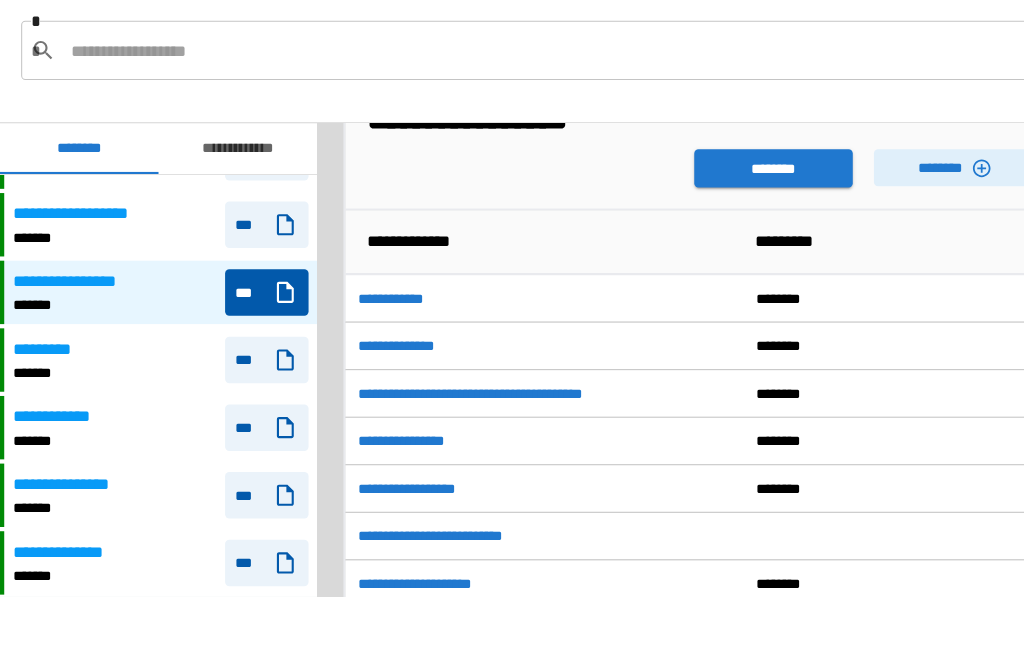 click on "********" at bounding box center [732, 196] 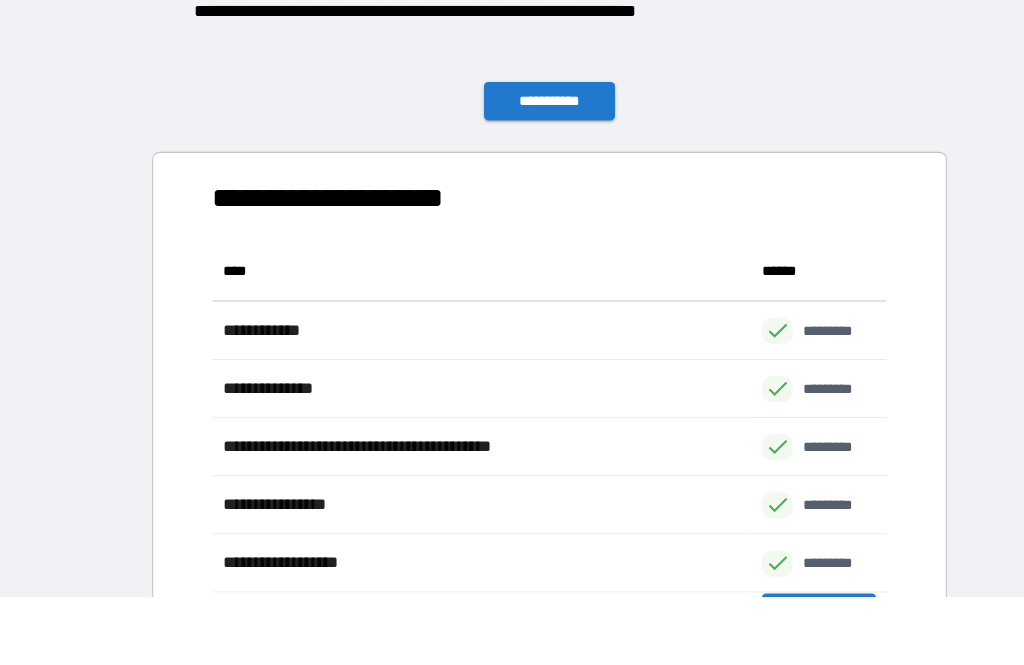 scroll, scrollTop: 1, scrollLeft: 1, axis: both 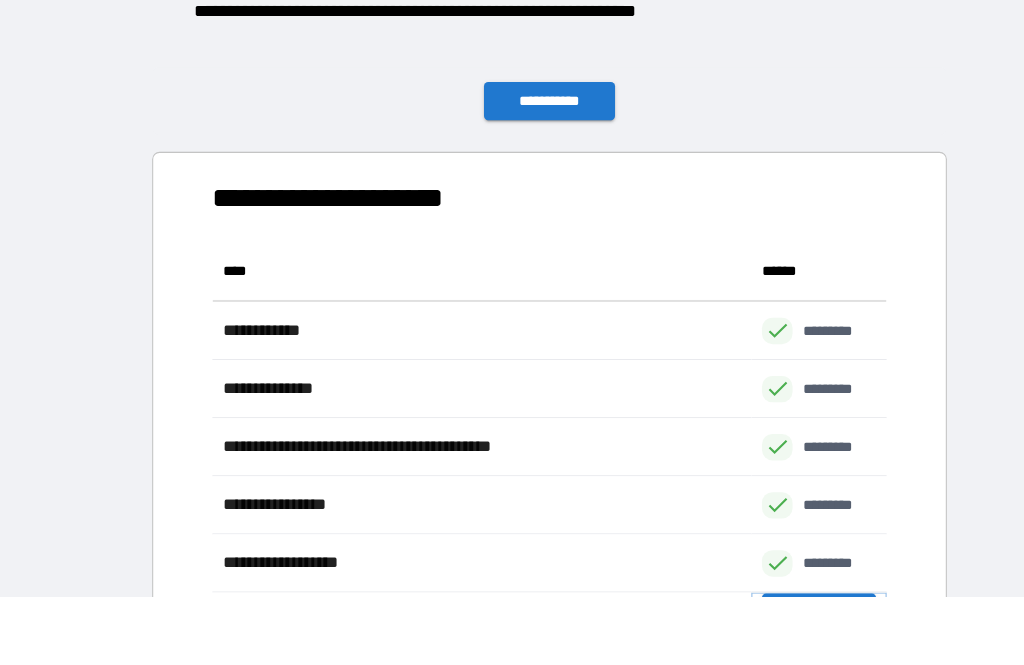 click on "**********" at bounding box center [775, 624] 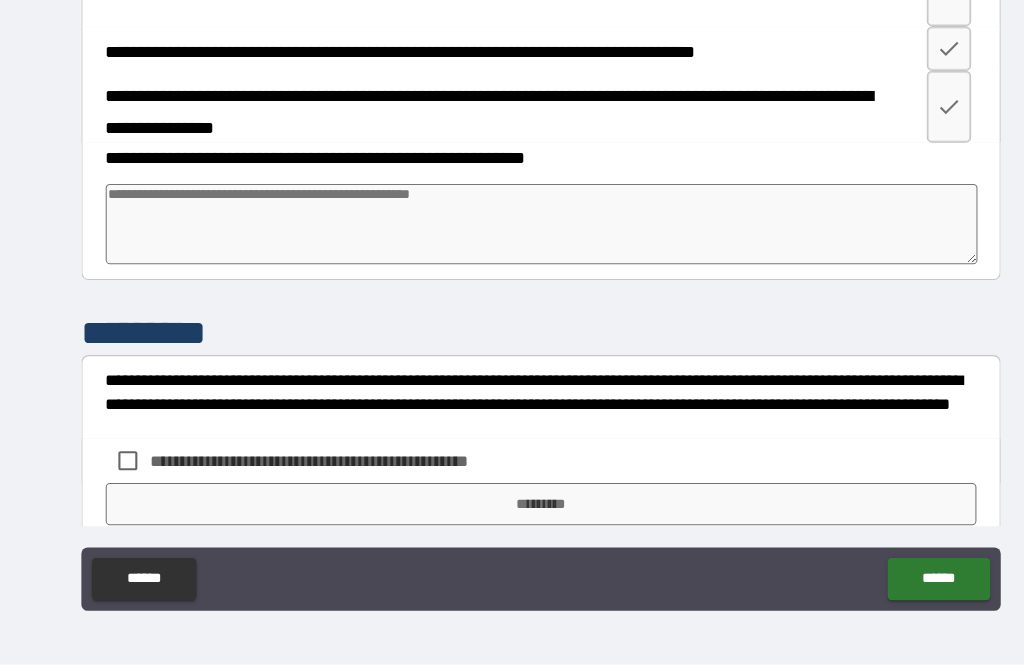 scroll, scrollTop: 3858, scrollLeft: 0, axis: vertical 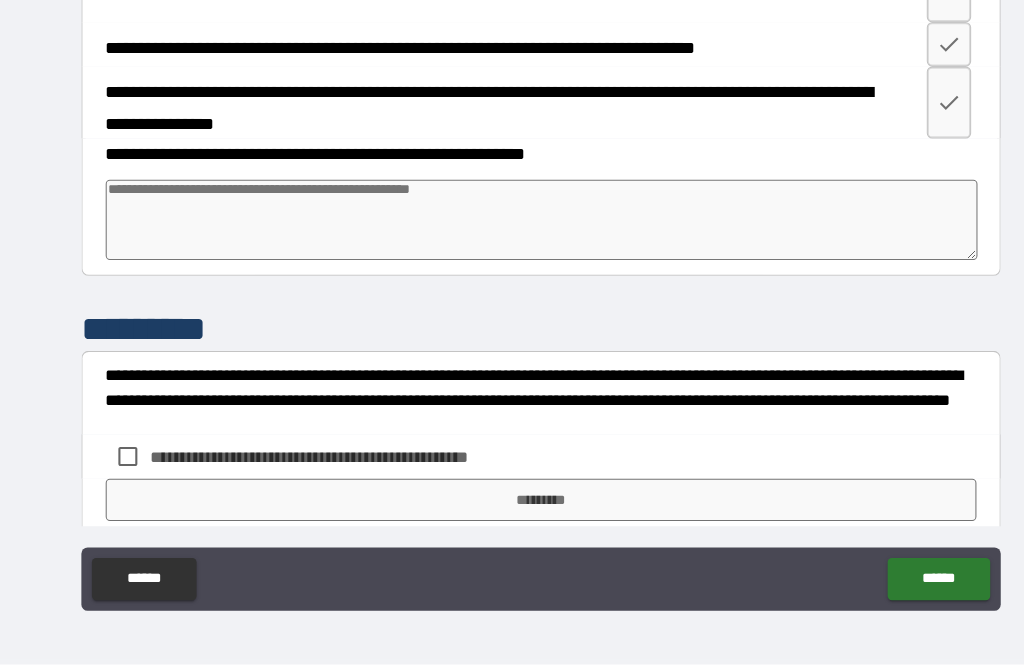 click 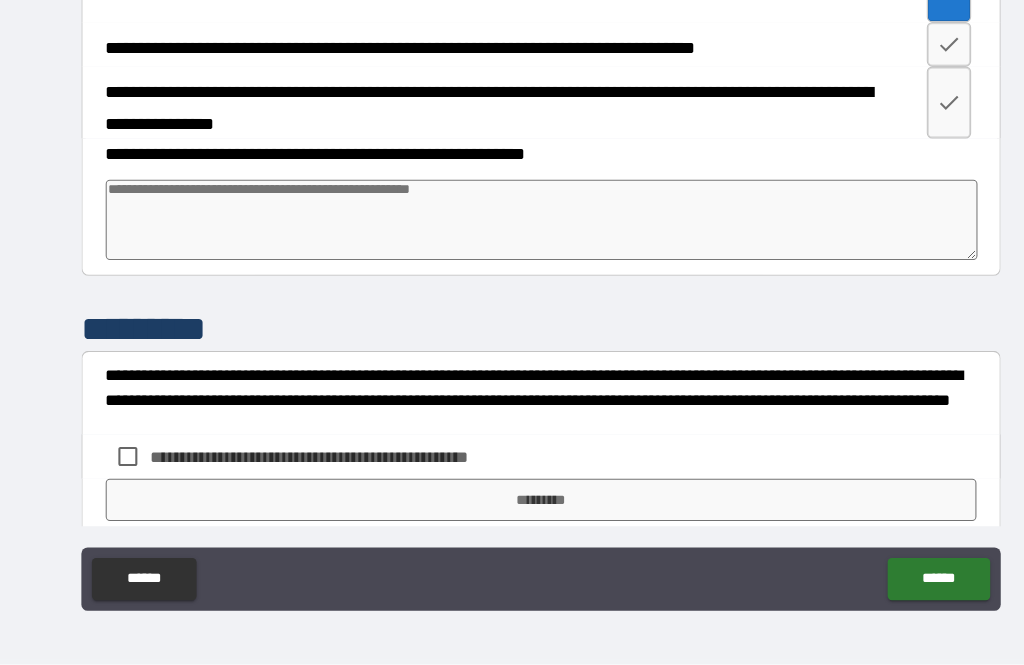click 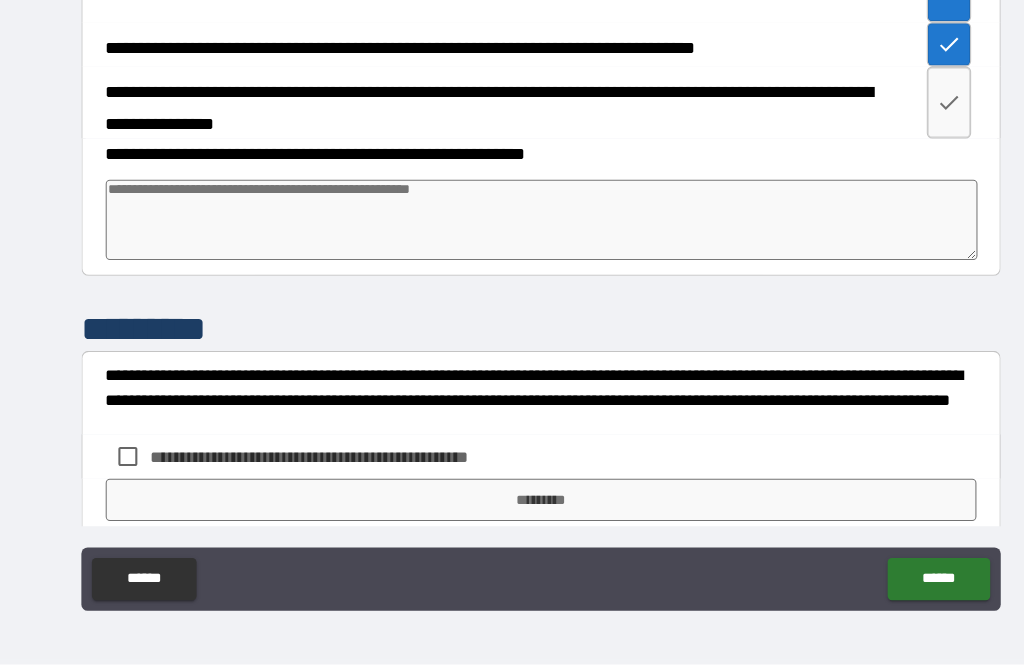 click at bounding box center [898, 133] 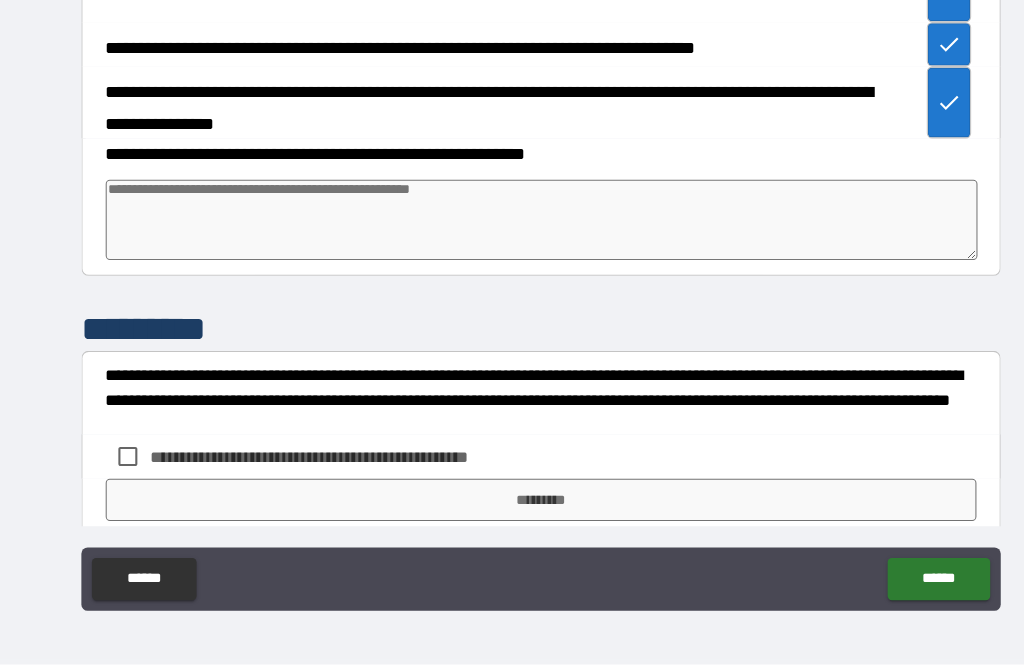type on "*" 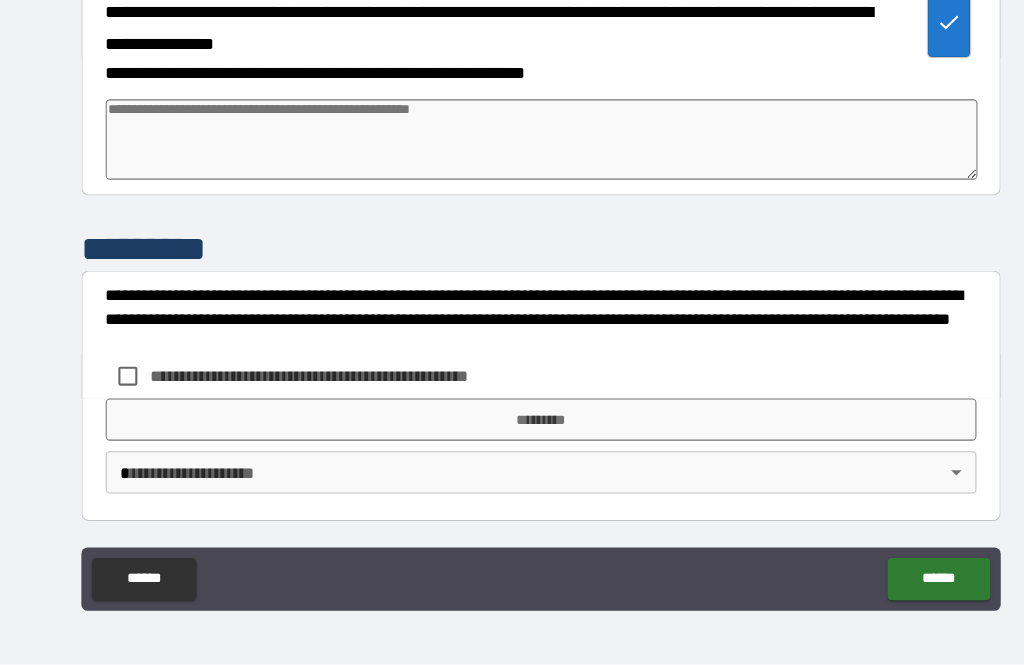 scroll, scrollTop: 4112, scrollLeft: 0, axis: vertical 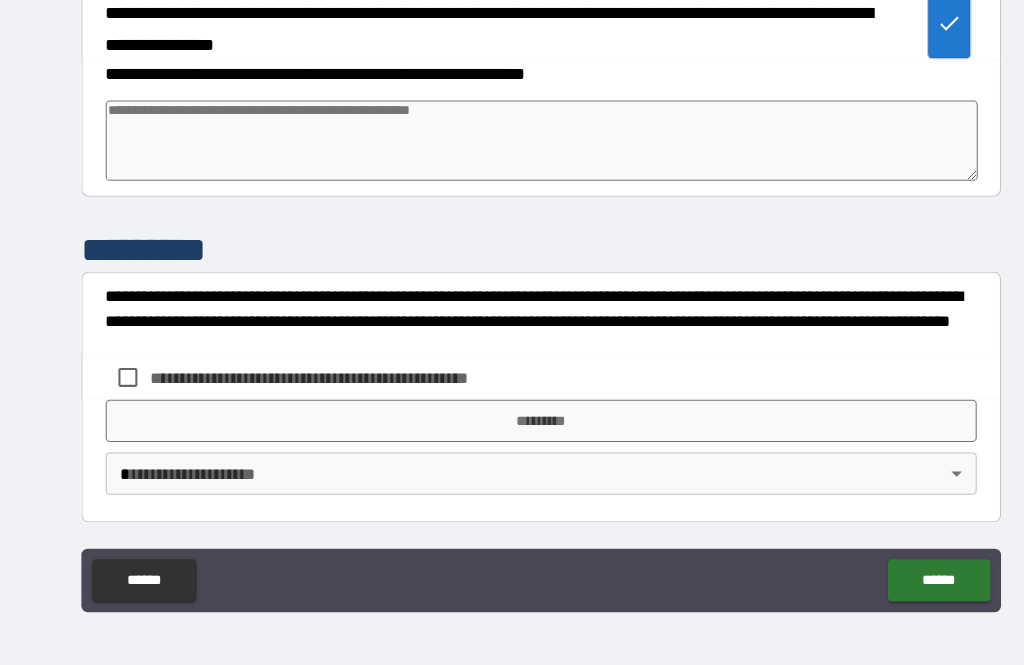 type on "*" 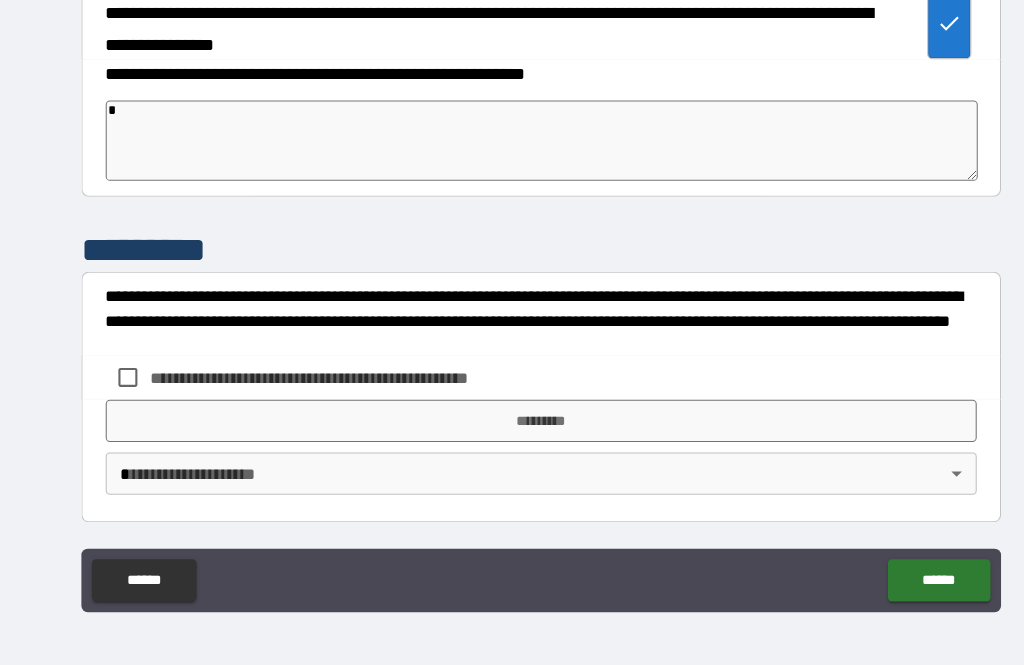 type on "*" 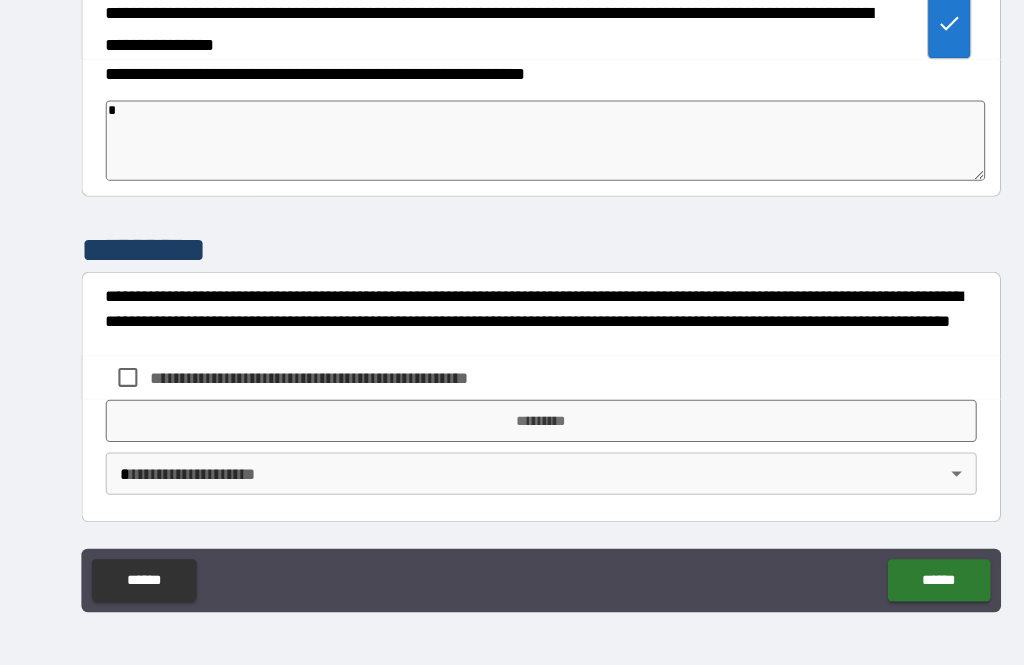 type on "**" 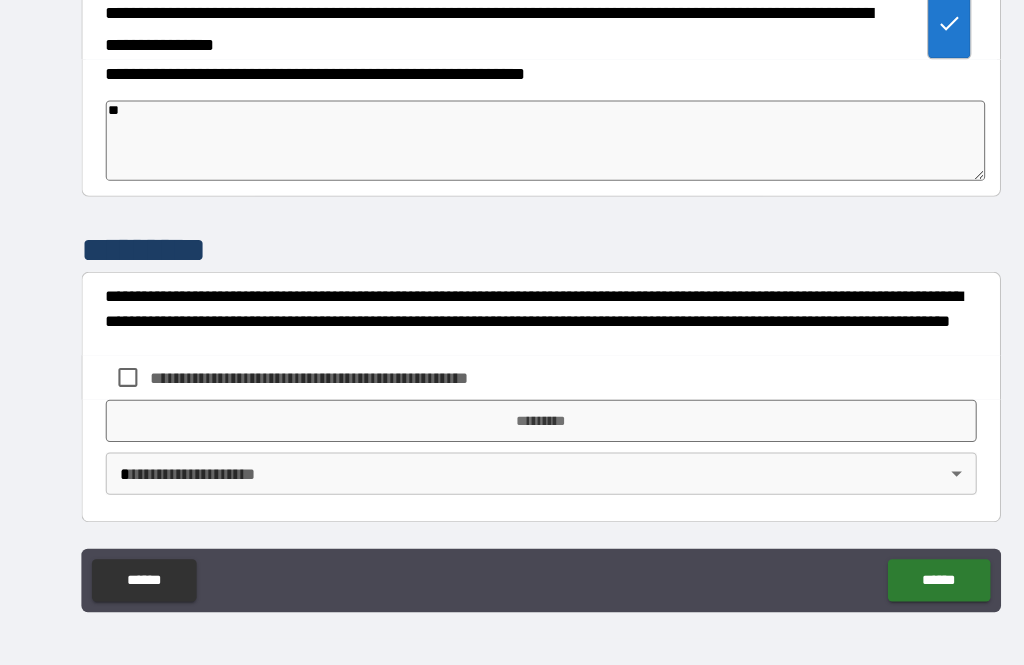 type on "*" 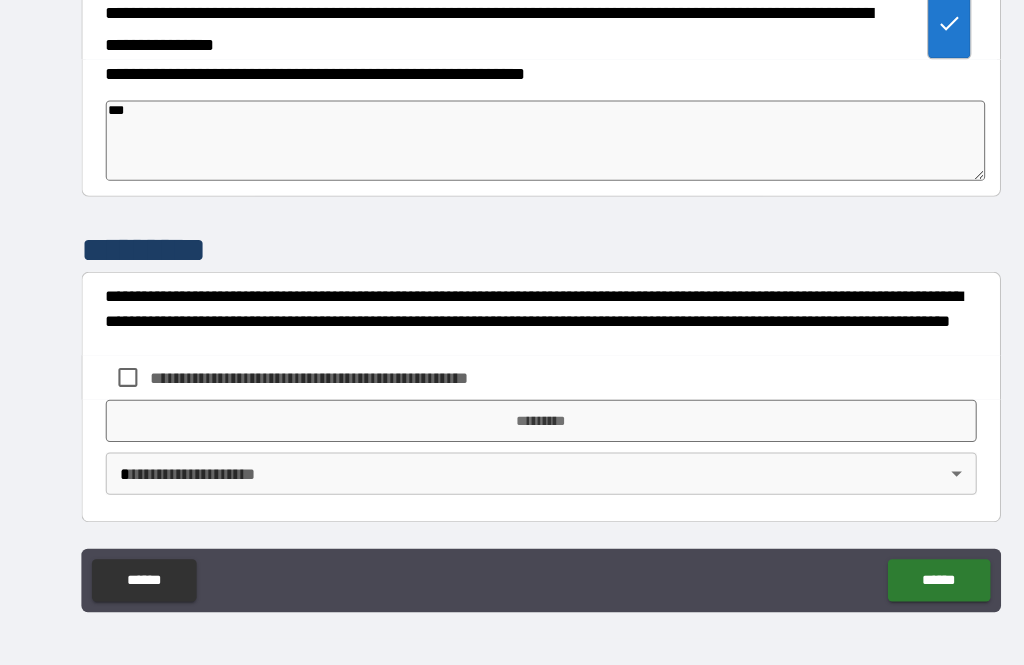type on "****" 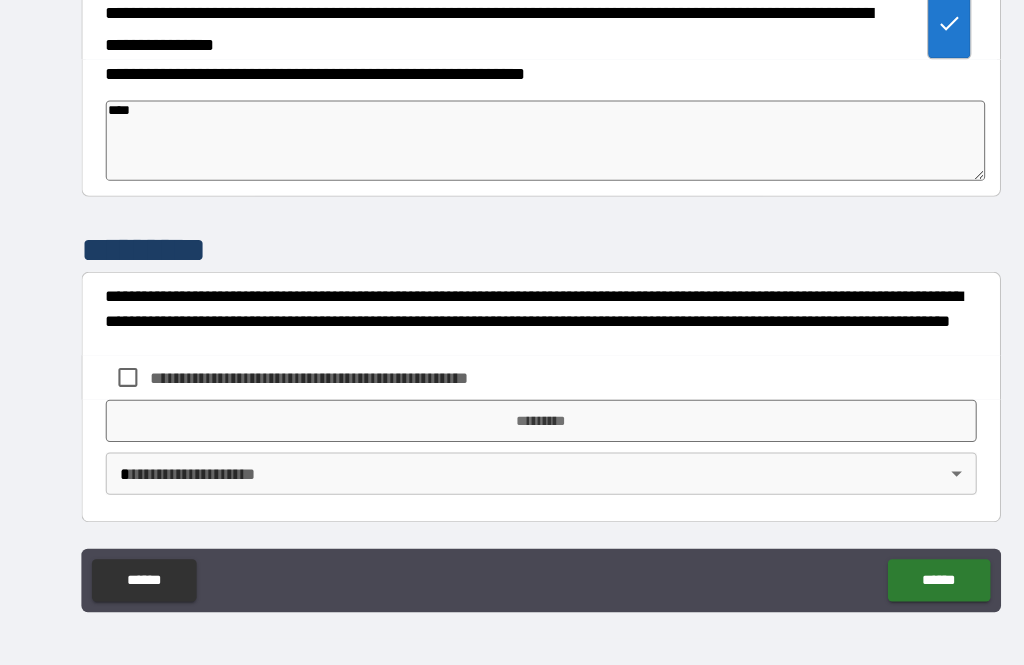 type on "*" 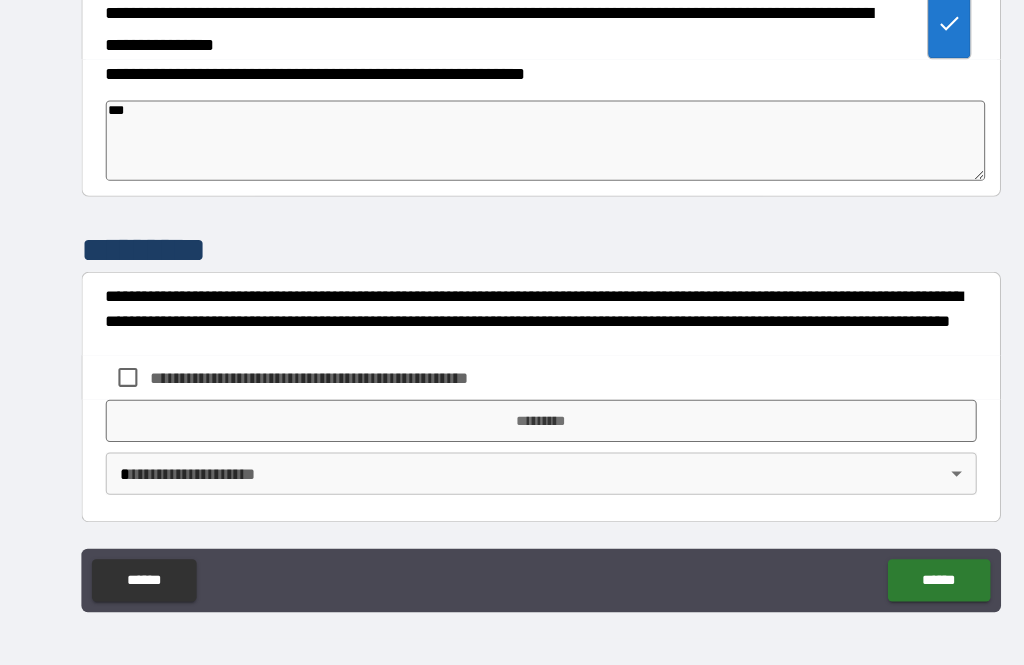 type on "*" 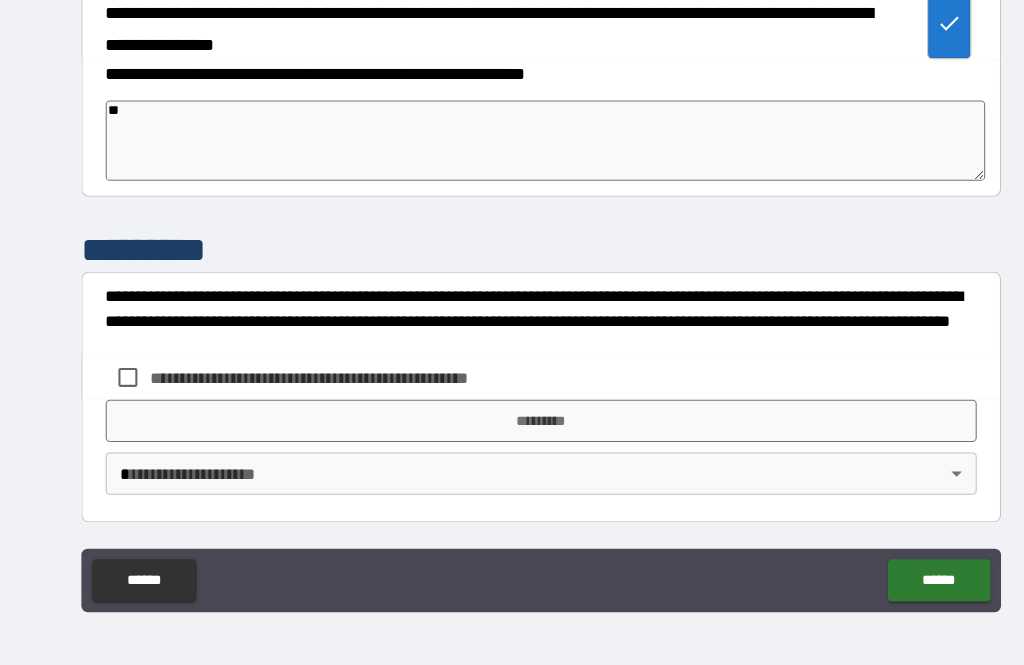 type on "*" 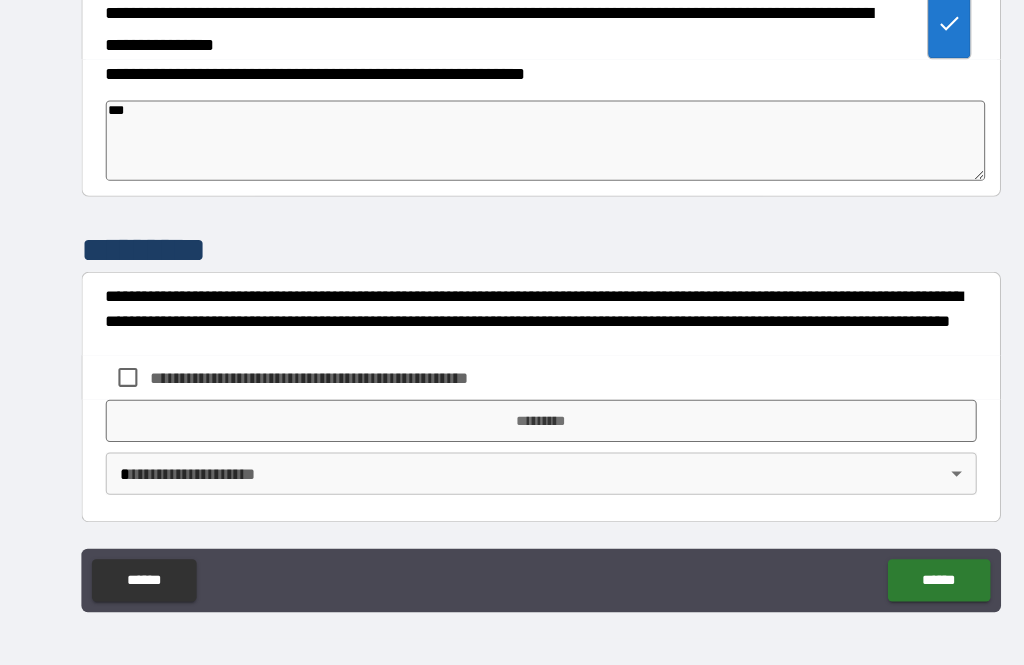 type on "*" 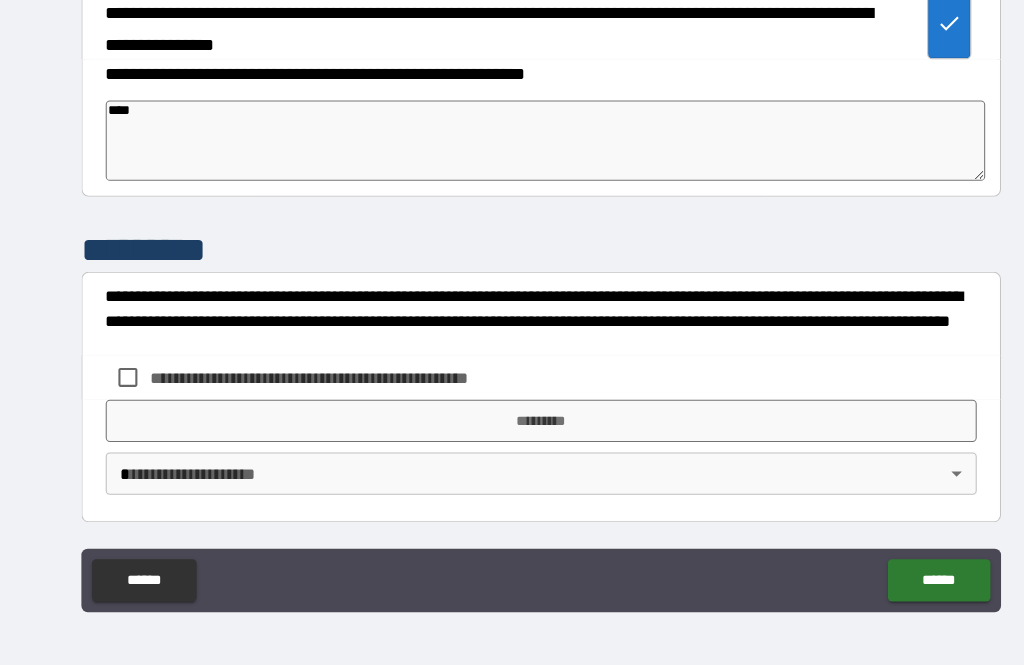 type on "*" 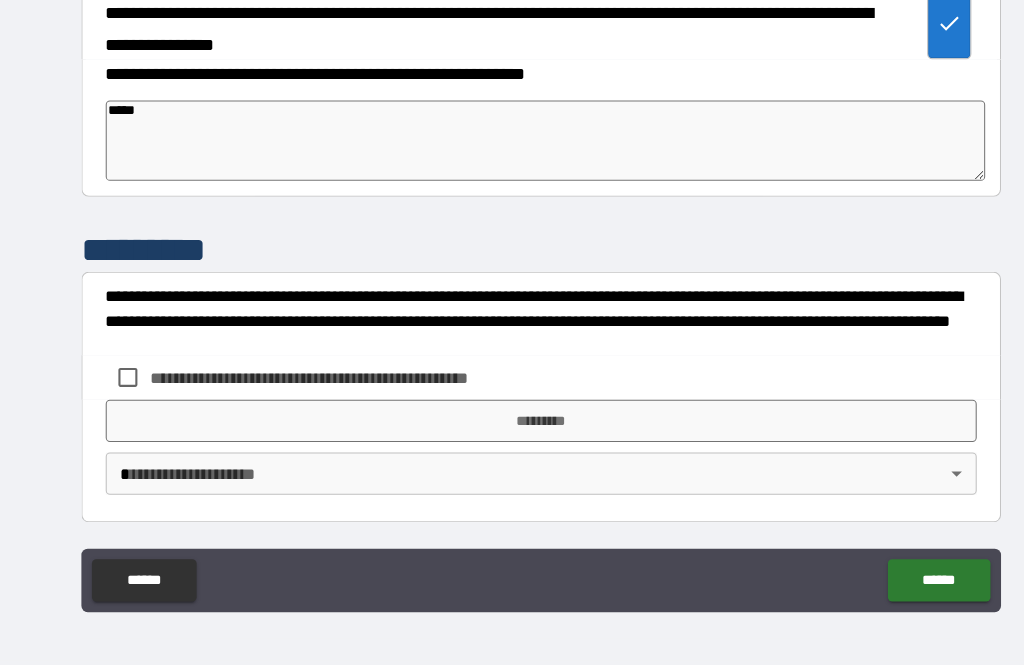 type on "*" 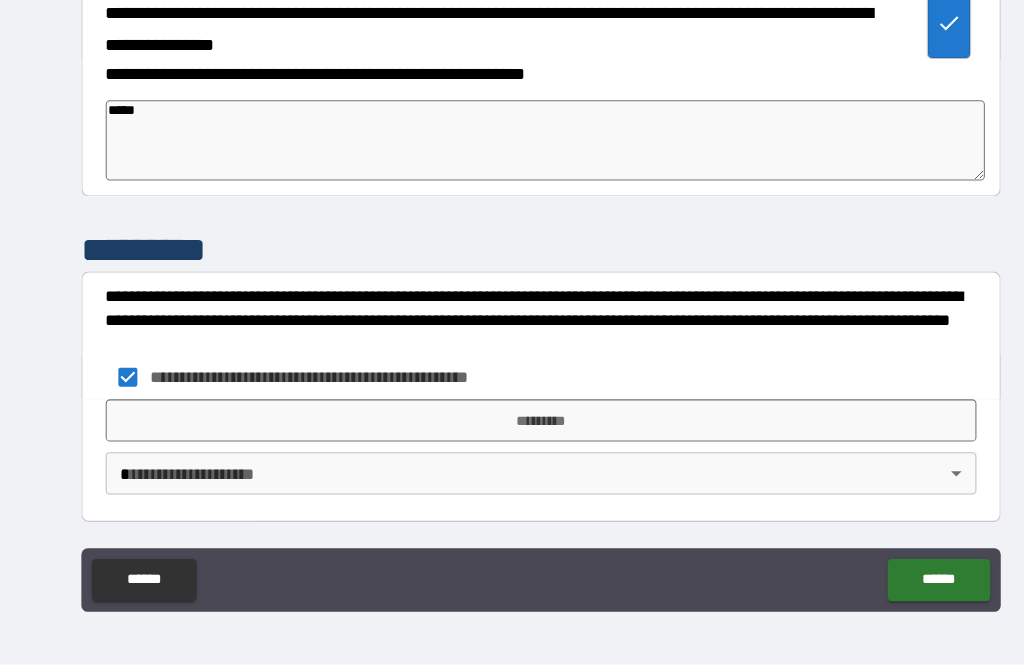 scroll, scrollTop: 64, scrollLeft: 0, axis: vertical 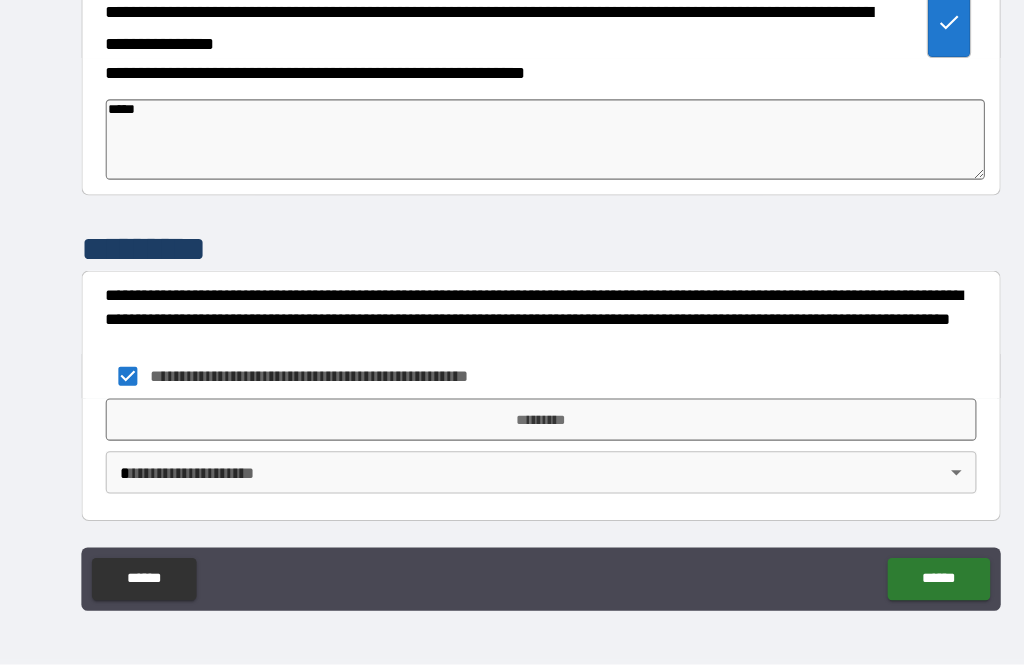click on "*********" at bounding box center (512, 433) 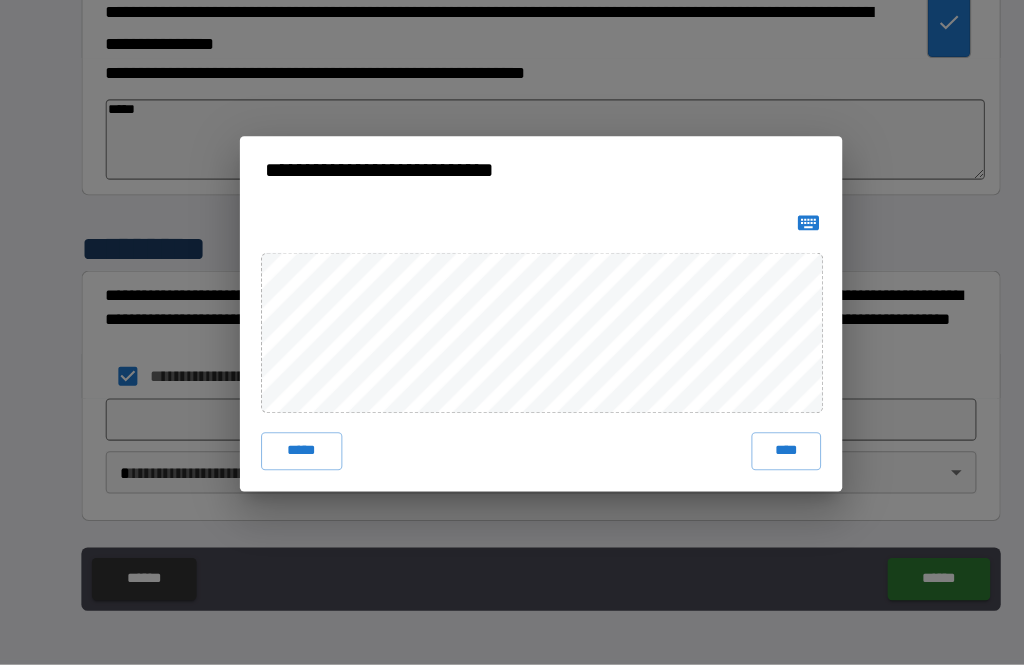 click on "****" at bounding box center [744, 463] 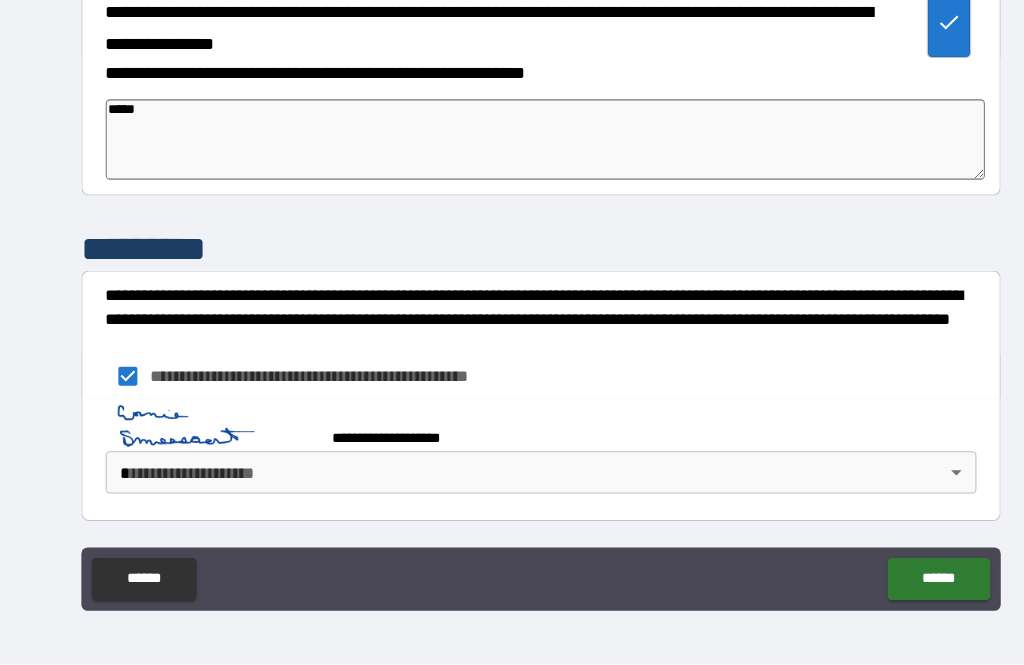 scroll, scrollTop: 4125, scrollLeft: 0, axis: vertical 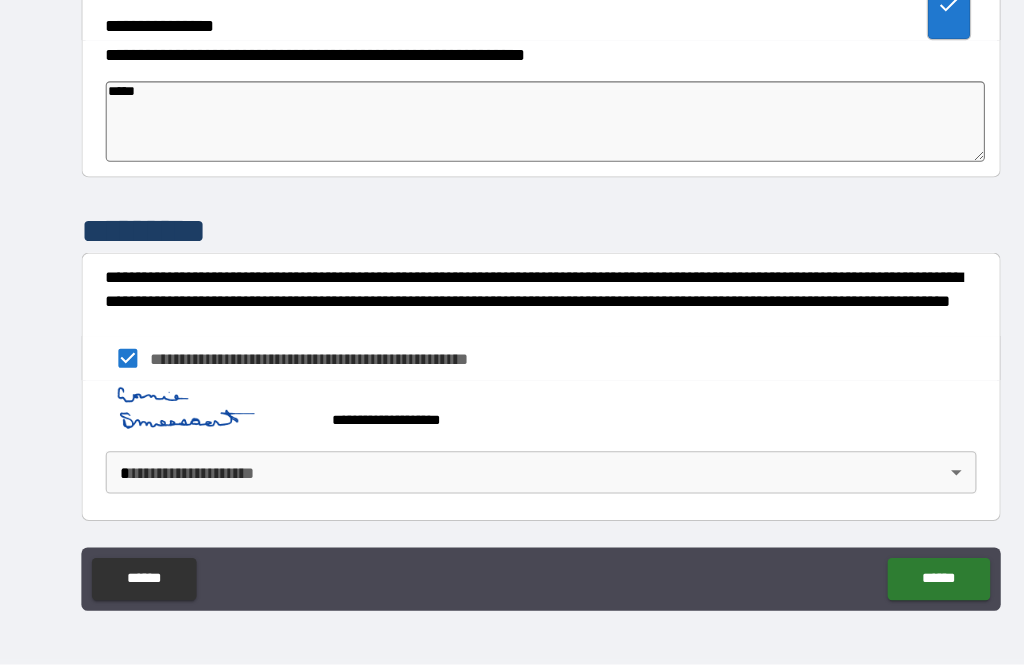 click on "******" at bounding box center [888, 584] 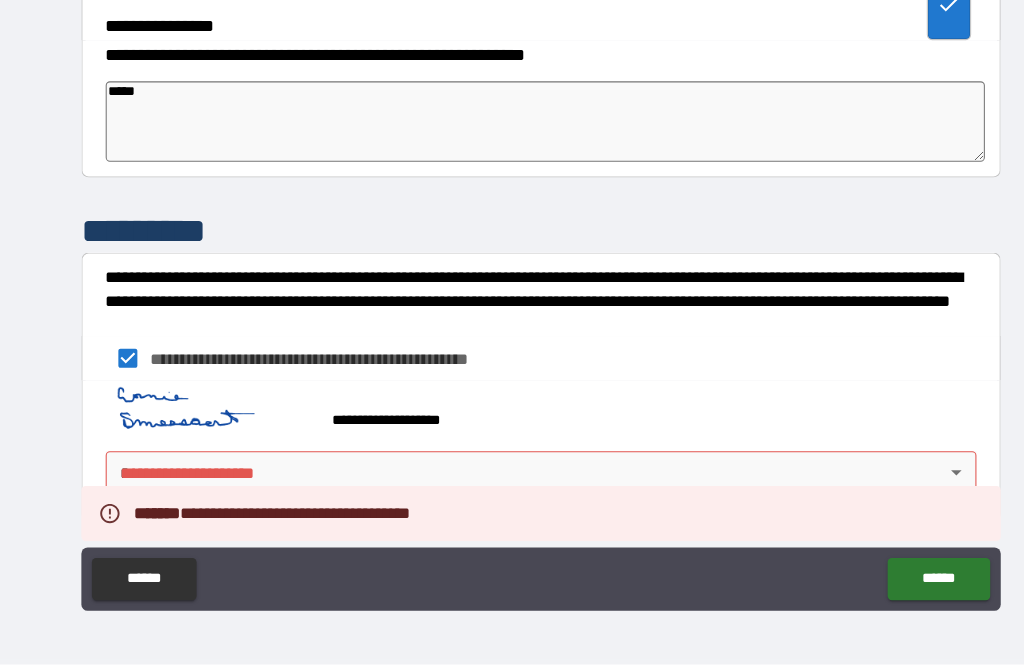 click on "[STREET_ADDRESS] [CITY] [STATE] [ZIP_CODE] [COUNTRY] [ADDRESS_LINE_2] [ADDRESS_LINE_3] [ADDRESS_LINE_4] [ADDRESS_LINE_5] [ADDRESS_LINE_6] [ADDRESS_LINE_7] [ADDRESS_LINE_8] [ADDRESS_LINE_9] [ADDRESS_LINE_10] [ADDRESS_LINE_11] [ADDRESS_LINE_12] [ADDRESS_LINE_13] [ADDRESS_LINE_14] [ADDRESS_LINE_15] [ADDRESS_LINE_16] [ADDRESS_LINE_17] [ADDRESS_LINE_18] [ADDRESS_LINE_19] [ADDRESS_LINE_20] [ADDRESS_LINE_21] [ADDRESS_LINE_22] [ADDRESS_LINE_23] [ADDRESS_LINE_24] [ADDRESS_LINE_25] [ADDRESS_LINE_26] [ADDRESS_LINE_27] [ADDRESS_LINE_28] [ADDRESS_LINE_29] [ADDRESS_LINE_30] [ADDRESS_LINE_31] [ADDRESS_LINE_32] [ADDRESS_LINE_33] [ADDRESS_LINE_34] [ADDRESS_LINE_35] [ADDRESS_LINE_36] [ADDRESS_LINE_37] [ADDRESS_LINE_38] [ADDRESS_LINE_39] [ADDRESS_LINE_40] [ADDRESS_LINE_41] [ADDRESS_LINE_42] [ADDRESS_LINE_43] [ADDRESS_LINE_44] [ADDRESS_LINE_45] [ADDRESS_LINE_46] [ADDRESS_LINE_47] [ADDRESS_LINE_48] [ADDRESS_LINE_49] [ADDRESS_LINE_50] [ADDRESS_LINE_51] [ADDRESS_LINE_52] [ADDRESS_LINE_53] [ADDRESS_LINE_54] [ADDRESS_LINE_55] [ADDRESS_LINE_56] [ADDRESS_LINE_57] [ADDRESS_LINE_58] [ADDRESS_LINE_59] [ADDRESS_LINE_60] [ADDRESS_LINE_61] [ADDRESS_LINE_62] [ADDRESS_LINE_63] [ADDRESS_LINE_64] [ADDRESS_LINE_65] [ADDRESS_LINE_66] [ADDRESS_LINE_67] [ADDRESS_LINE_68] [ADDRESS_LINE_69] [ADDRESS_LINE_70] [ADDRESS_LINE_71] [ADDRESS_LINE_72] [ADDRESS_LINE_73] [ADDRESS_LINE_74] [ADDRESS_LINE_75] [ADDRESS_LINE_76] [ADDRESS_LINE_77] [ADDRESS_LINE_78] [ADDRESS_LINE_79] [ADDRESS_LINE_80] [ADDRESS_LINE_81] [ADDRESS_LINE_82] [ADDRESS_LINE_83] [ADDRESS_LINE_84] [ADDRESS_LINE_85] [ADDRESS_LINE_86] [ADDRESS_LINE_87] [ADDRESS_LINE_88] [ADDRESS_LINE_89] [ADDRESS_LINE_90] [ADDRESS_LINE_91] [ADDRESS_LINE_92] [ADDRESS_LINE_93] [ADDRESS_LINE_94] [ADDRESS_LINE_95] [ADDRESS_LINE_96] [ADDRESS_LINE_97] [ADDRESS_LINE_98] [ADDRESS_LINE_99] [ADDRESS_LINE_100]" at bounding box center [512, 300] 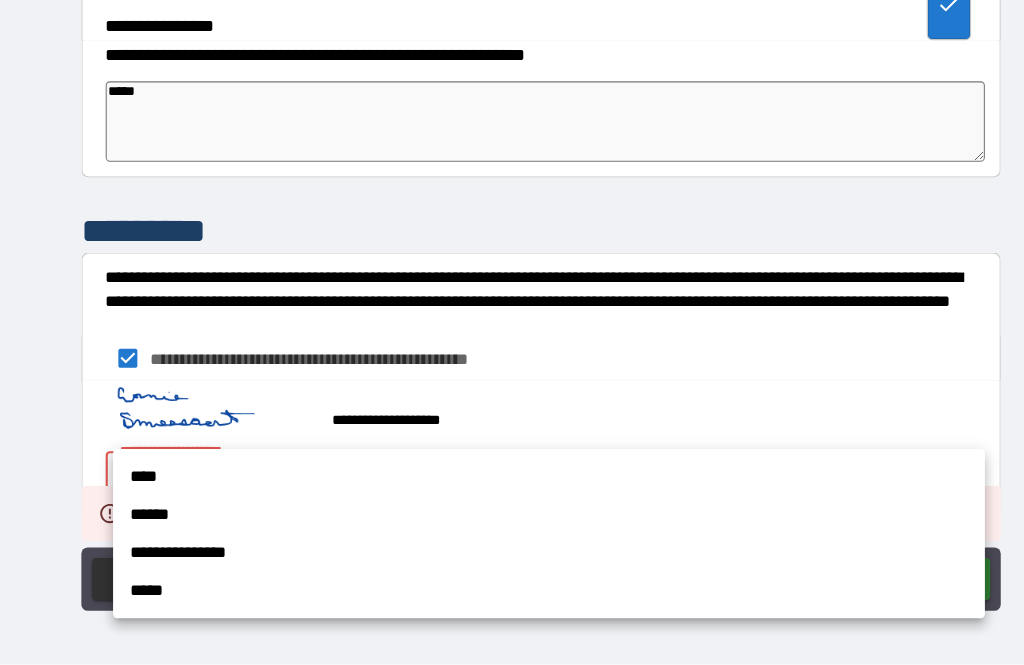 click on "****" at bounding box center (519, 487) 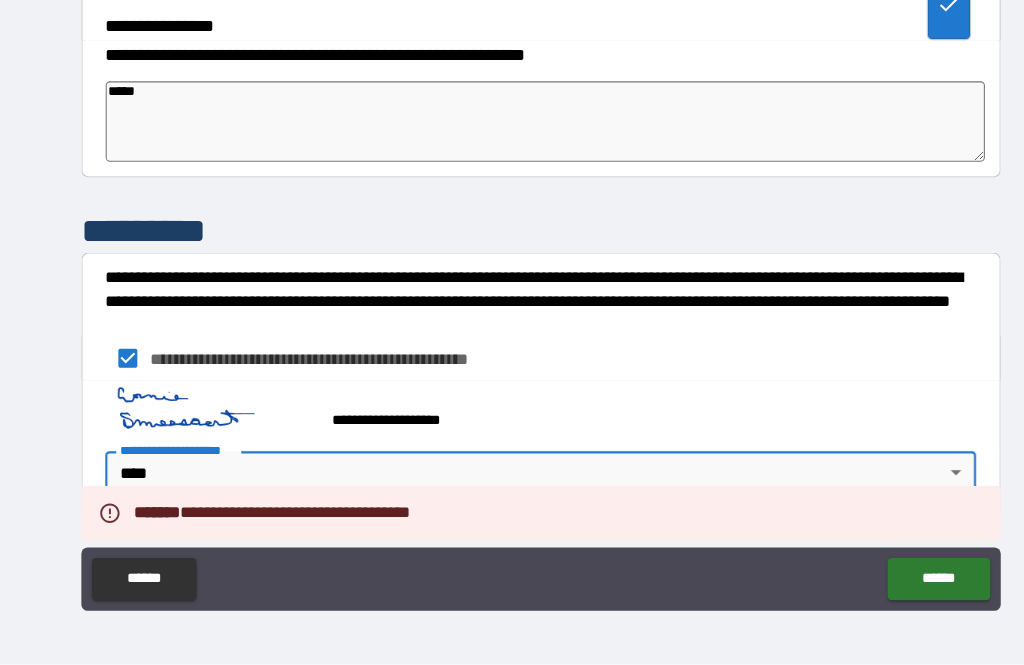 click on "******" at bounding box center [888, 584] 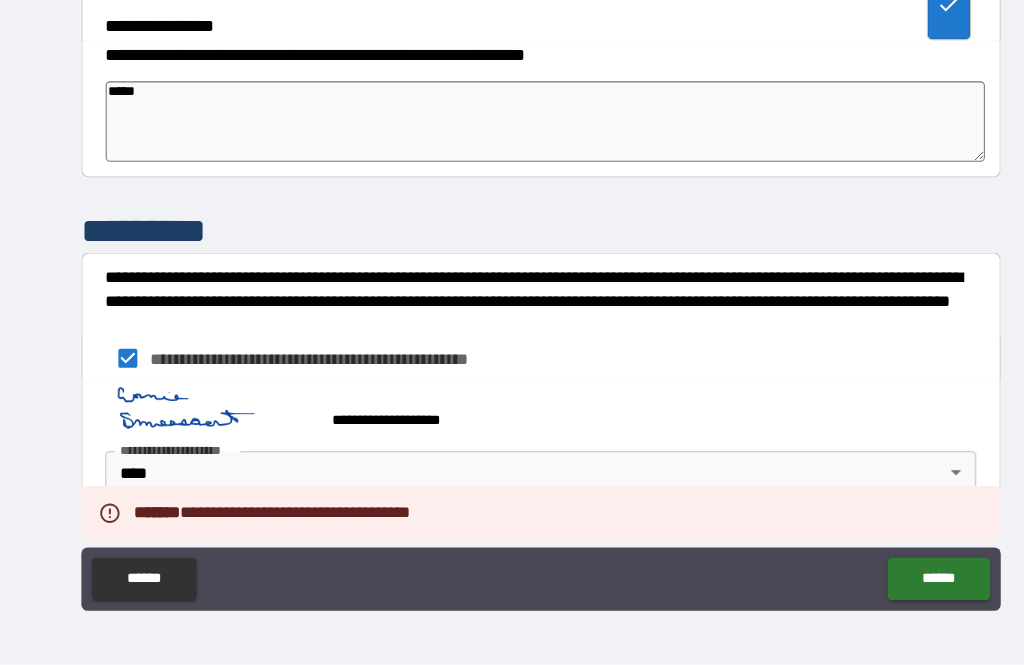 scroll, scrollTop: 4152, scrollLeft: 0, axis: vertical 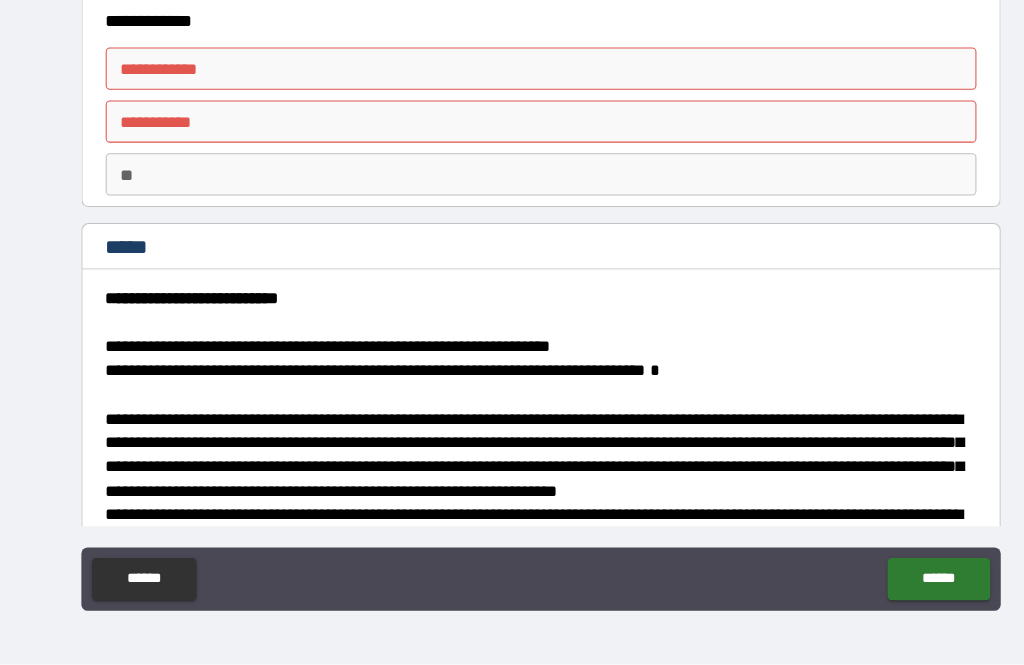 click on "**********" at bounding box center [512, 101] 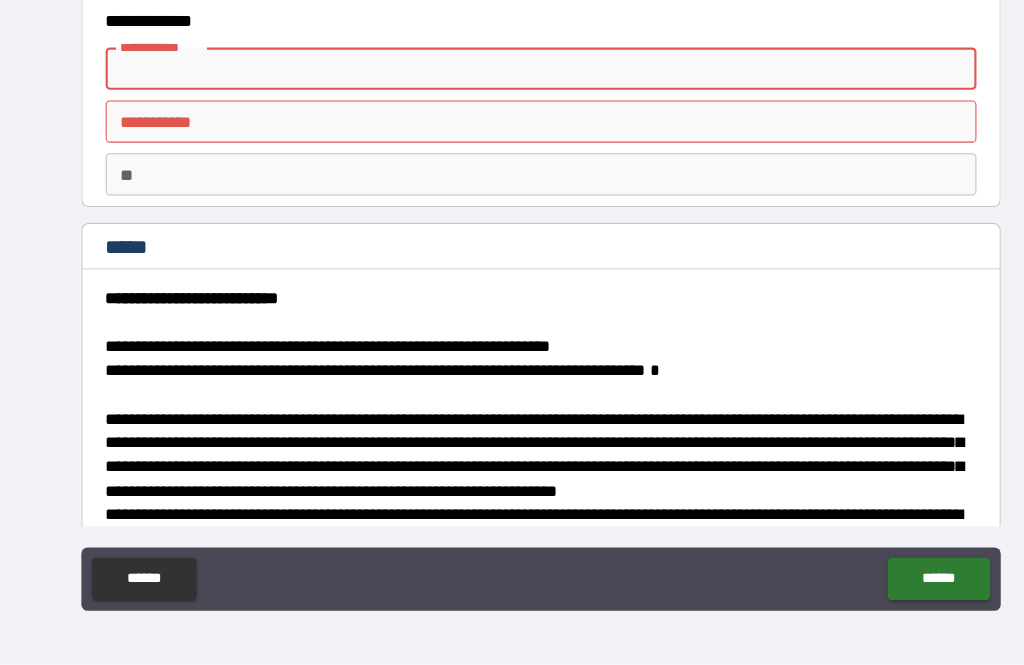 scroll, scrollTop: 63, scrollLeft: 0, axis: vertical 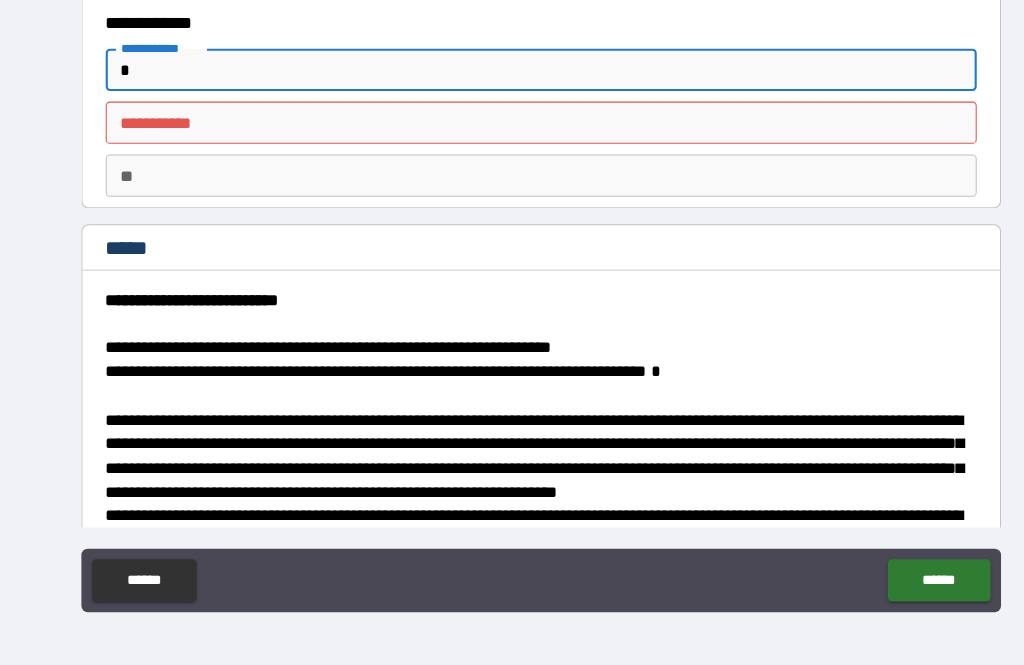type on "*" 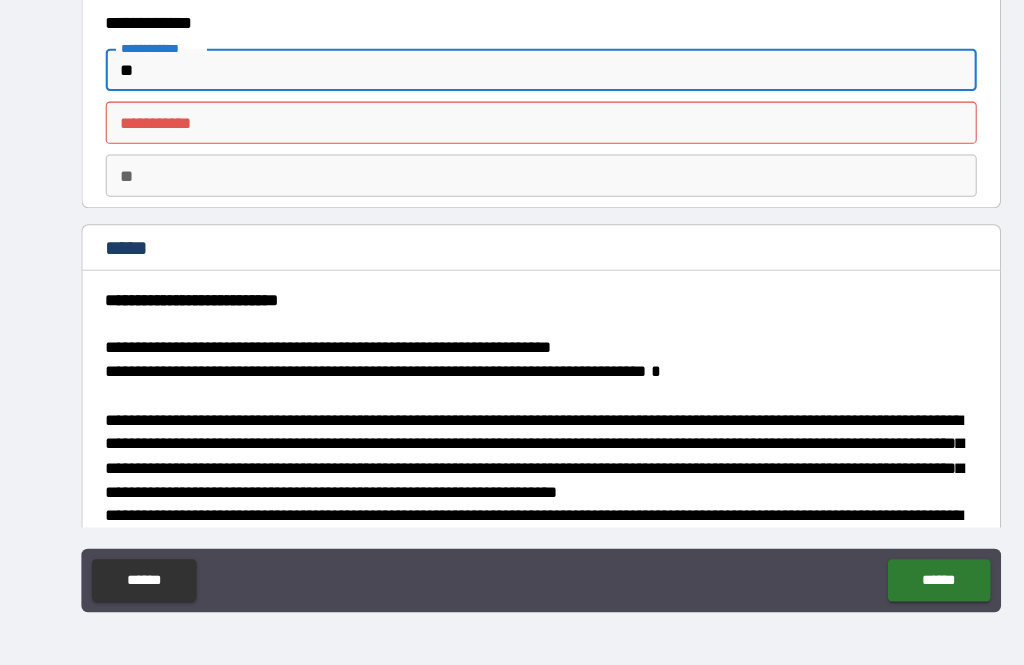 type on "*" 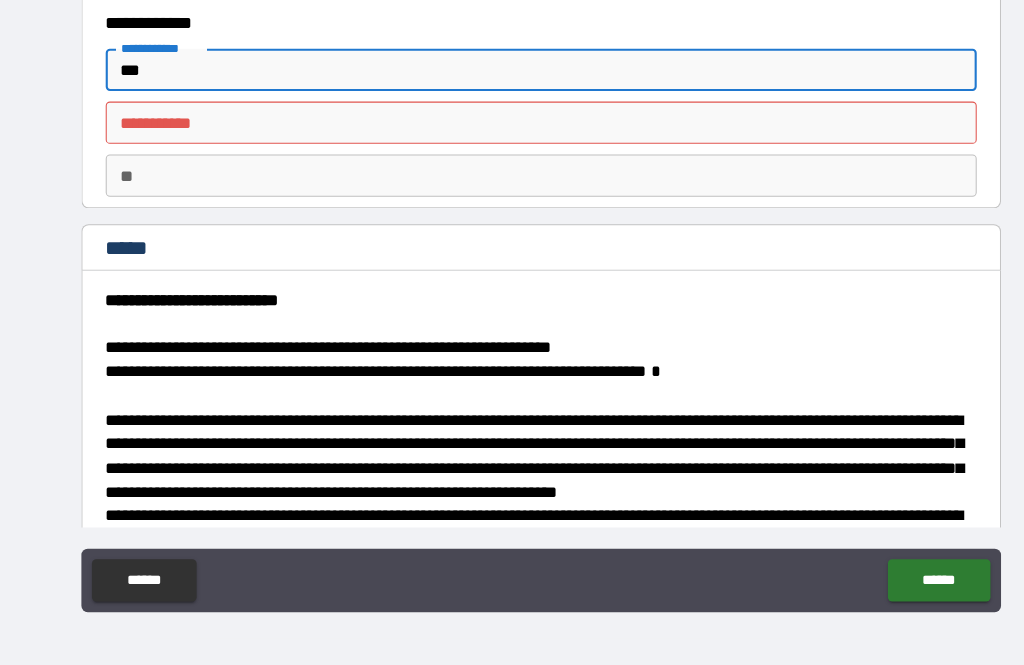 type on "*" 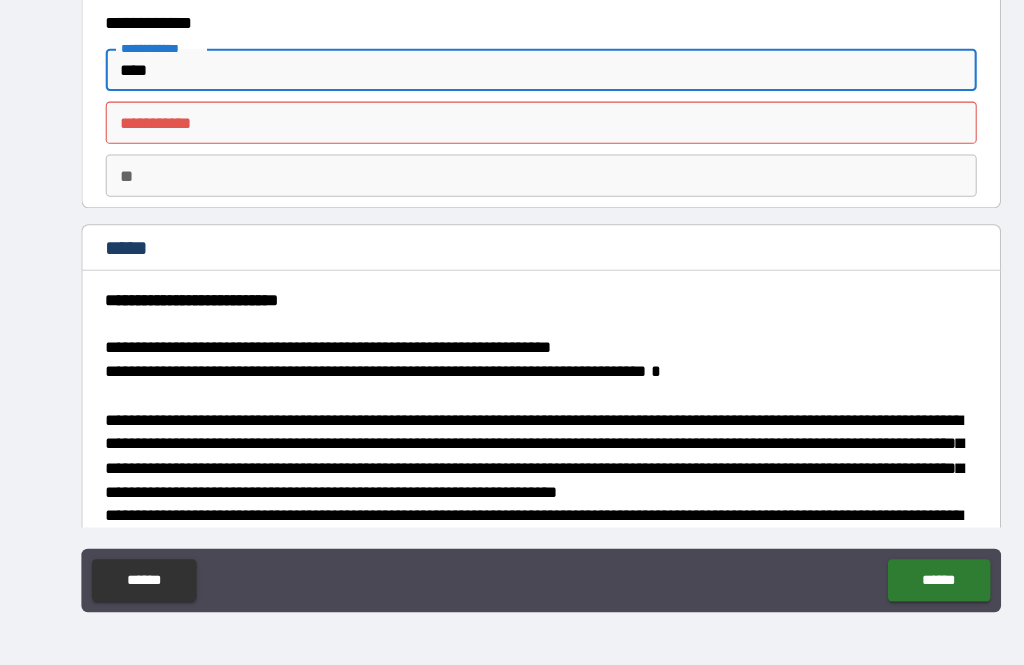 type on "*" 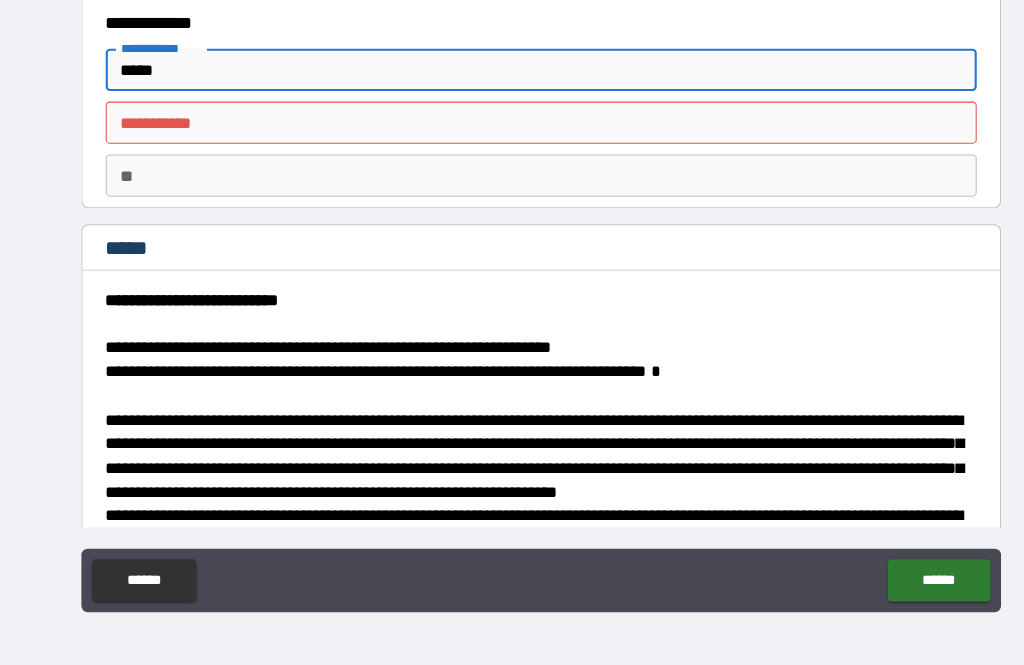type on "*" 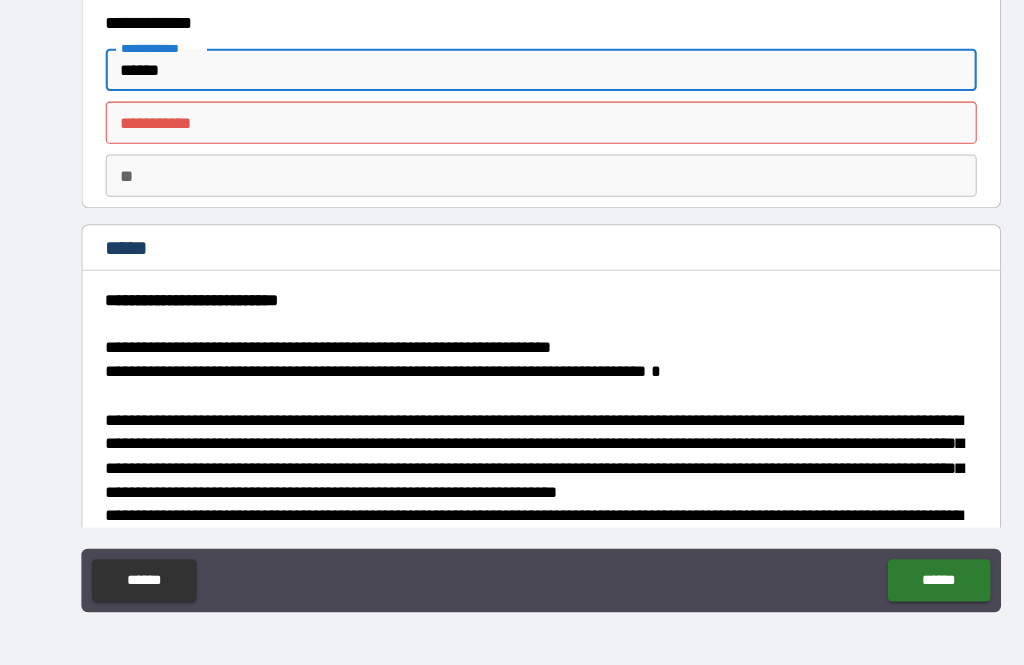 type on "*" 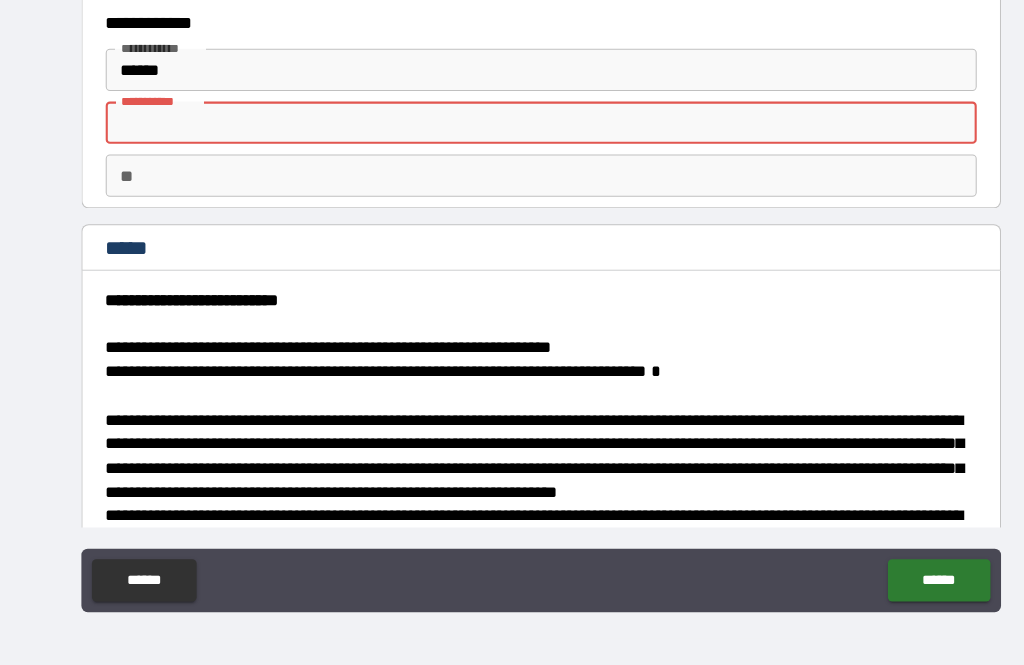 type on "*" 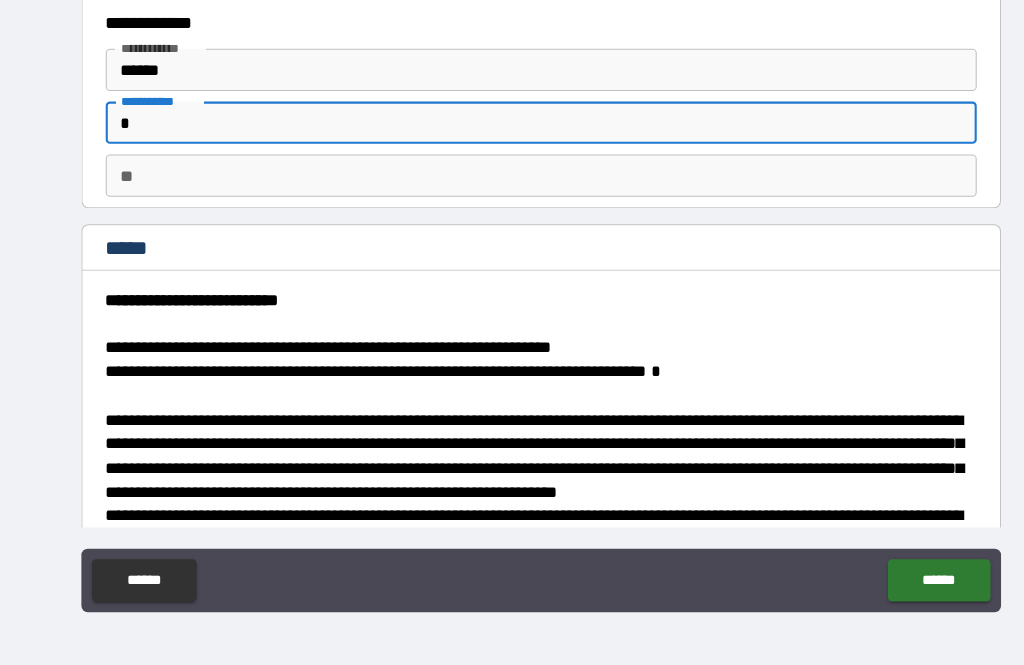 type on "*" 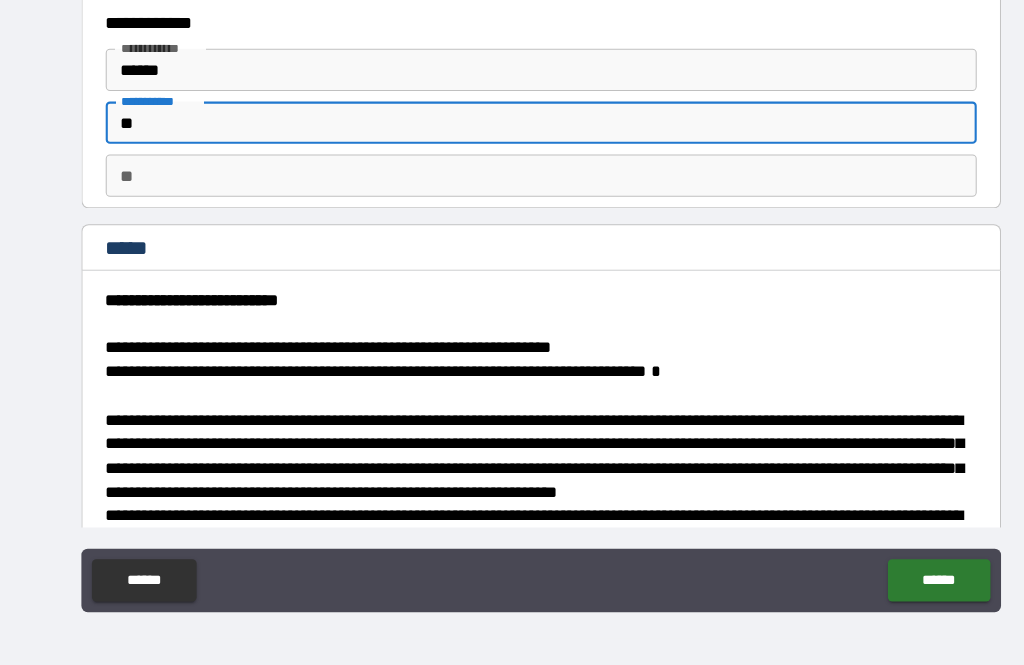 type on "*" 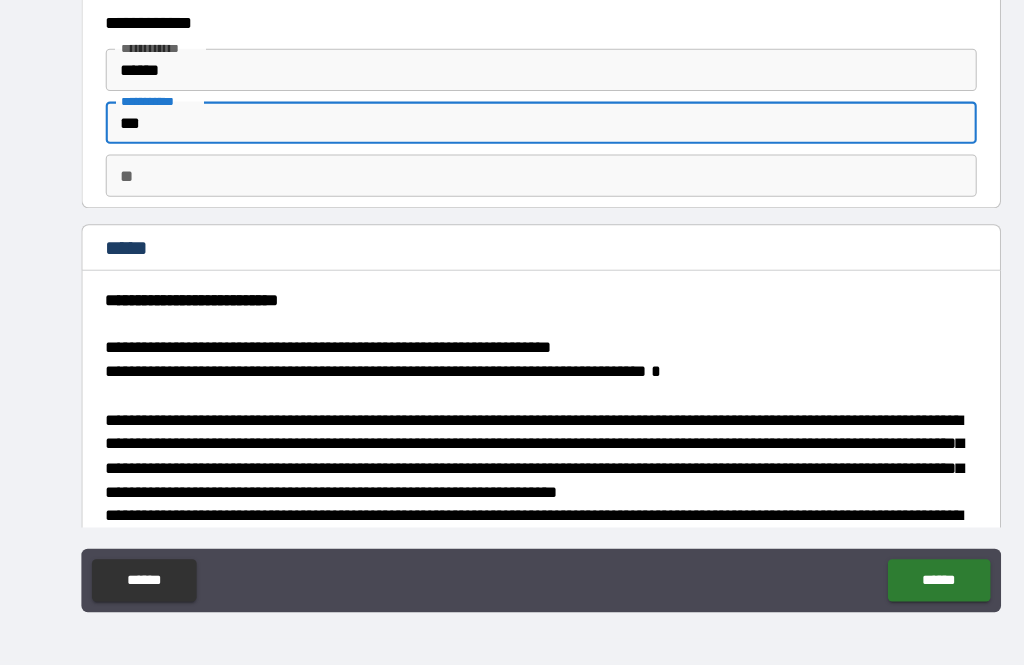 type on "*" 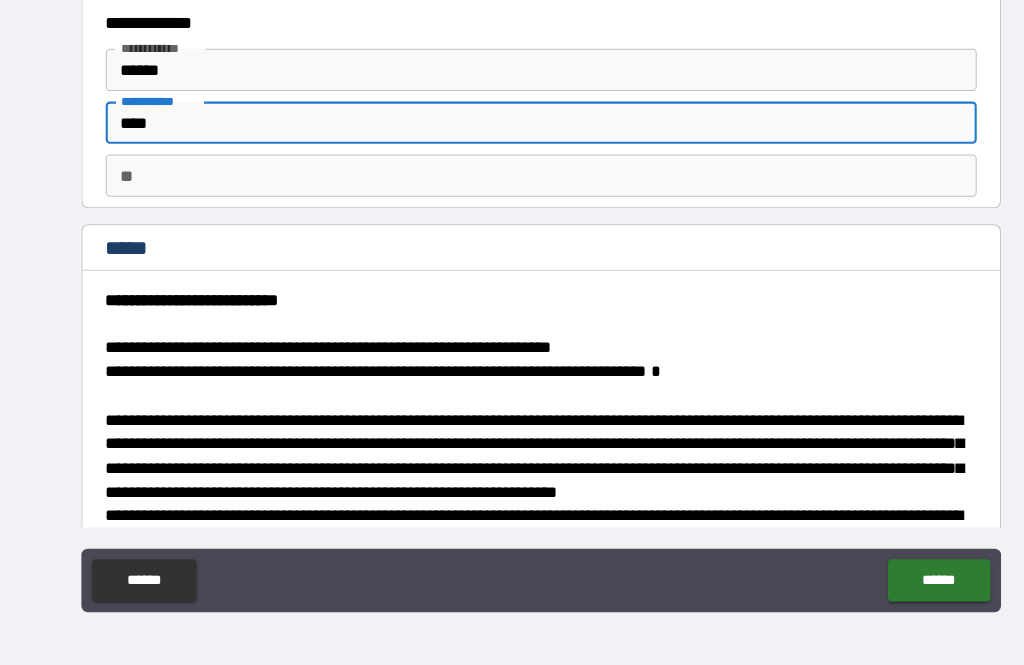 type on "*" 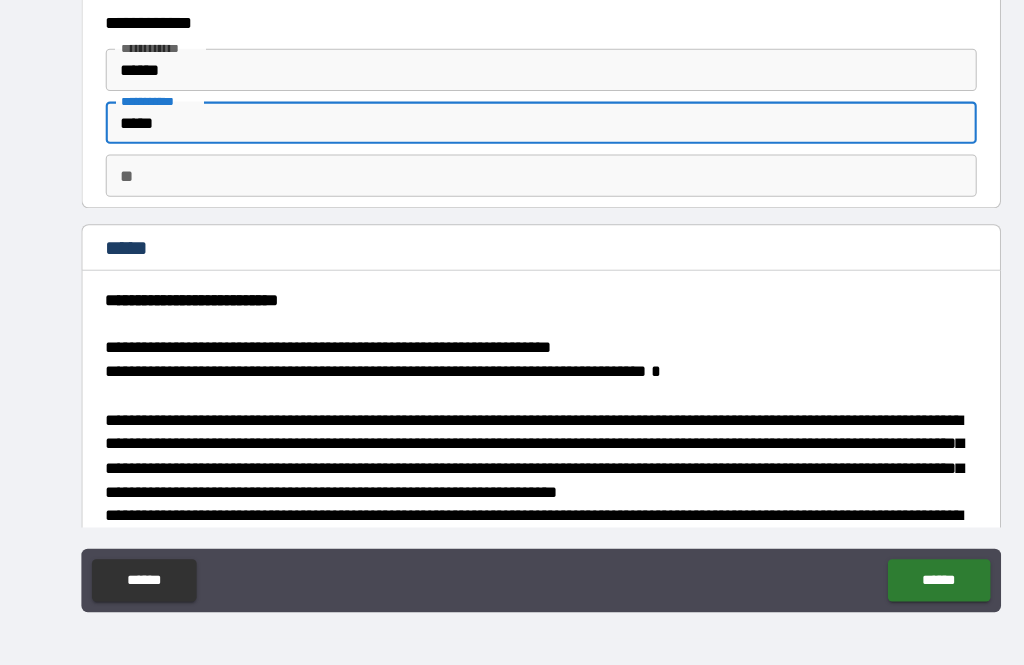 type on "*" 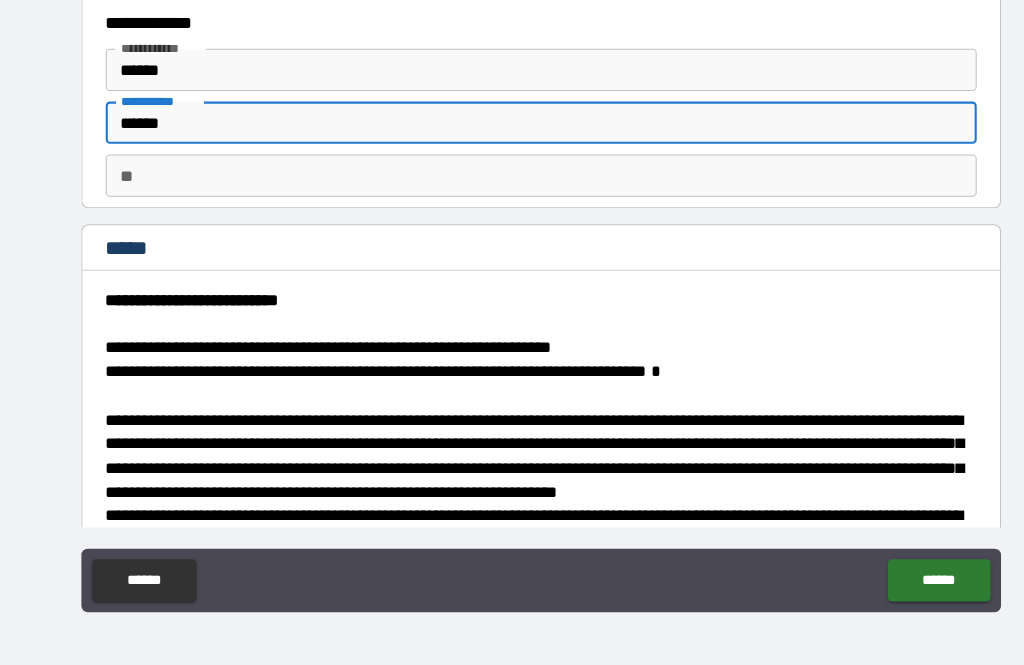 type on "*" 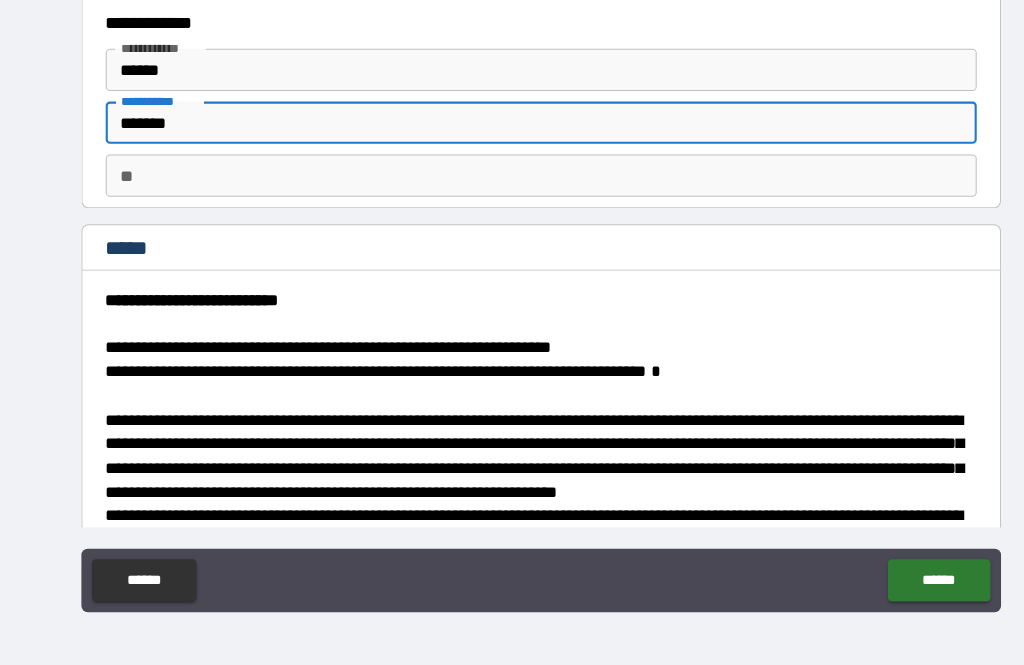 type on "*" 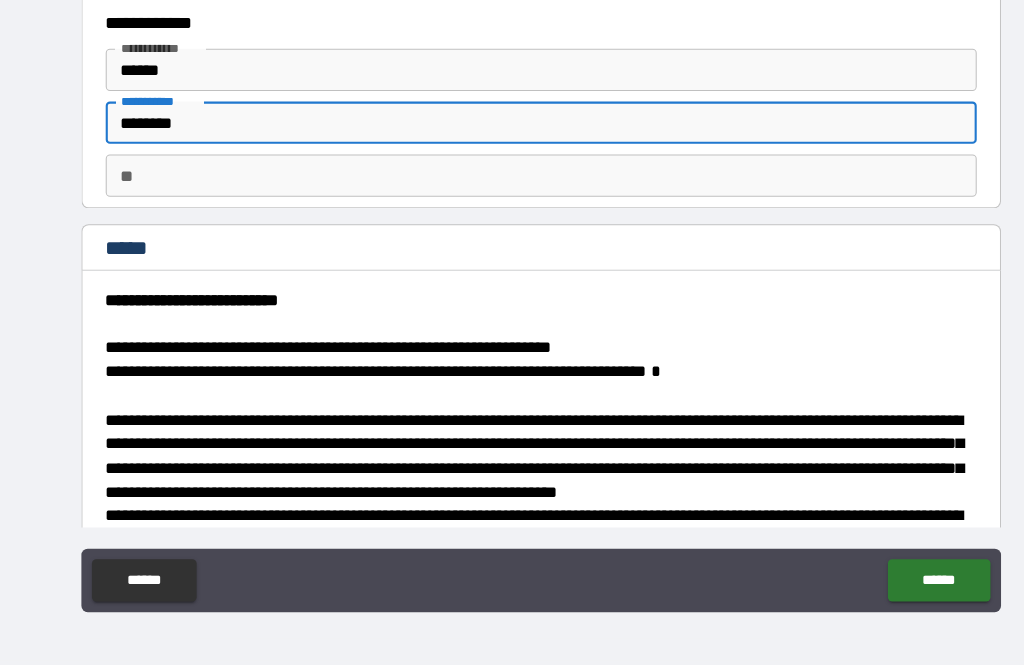 type on "*" 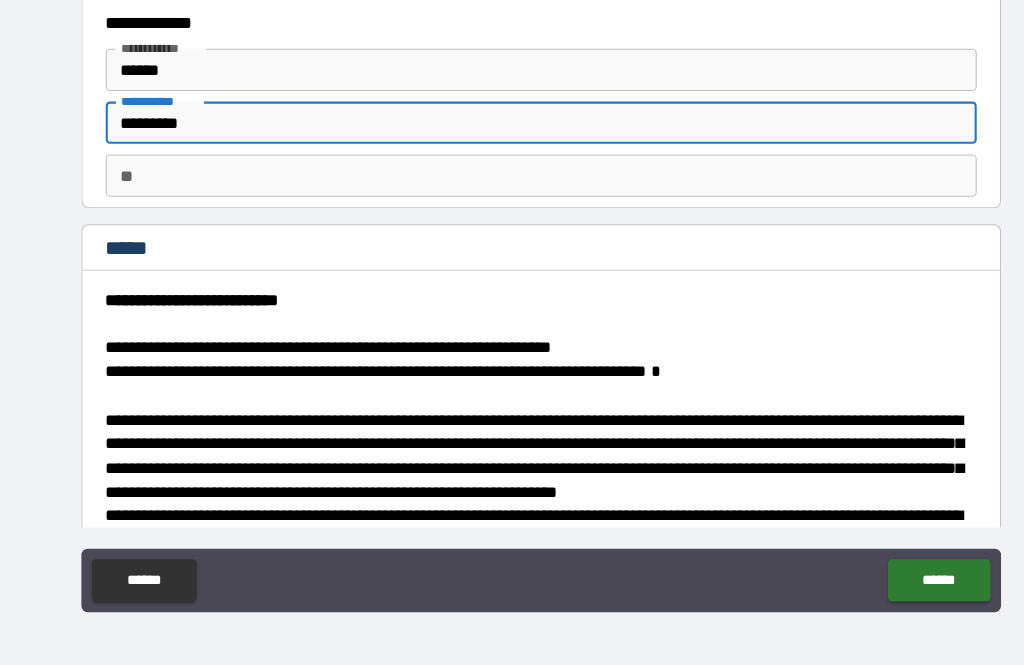 type on "*" 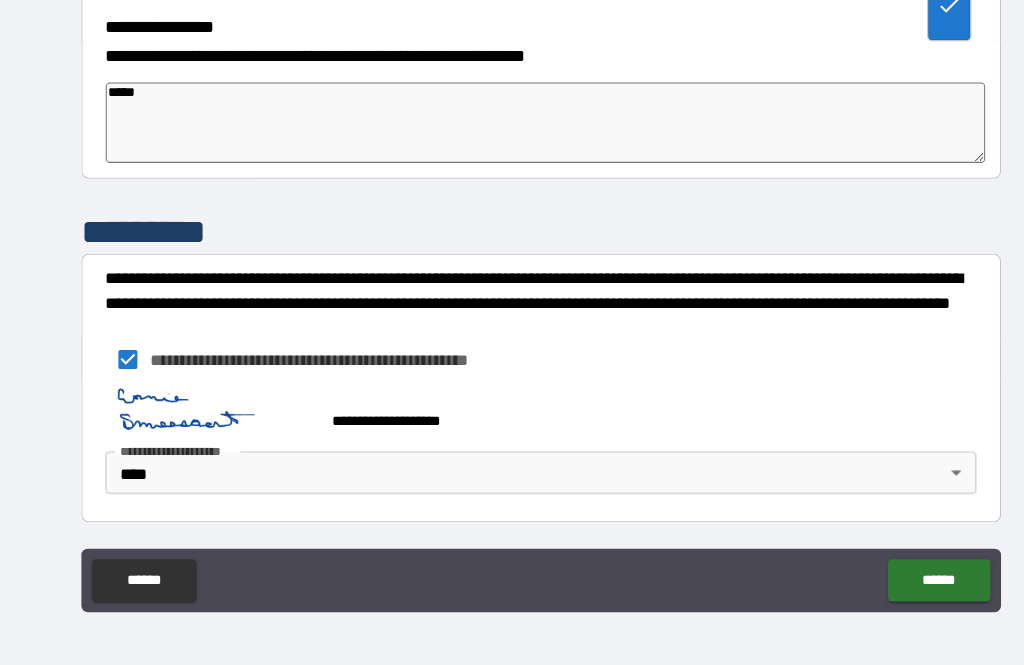 scroll, scrollTop: 4152, scrollLeft: 0, axis: vertical 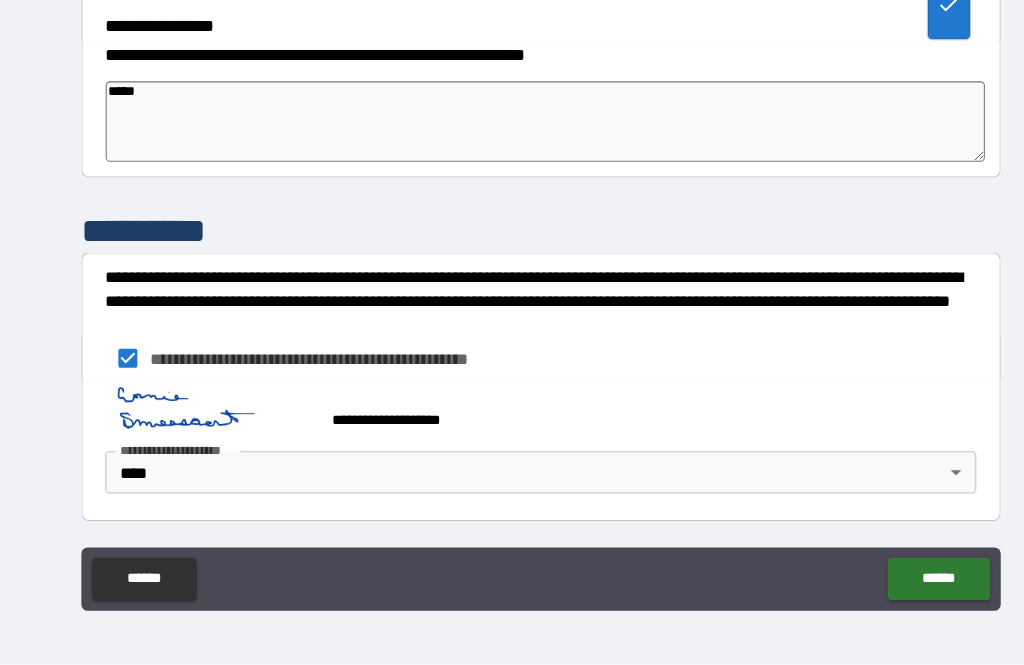click on "******   ******" at bounding box center [512, 586] 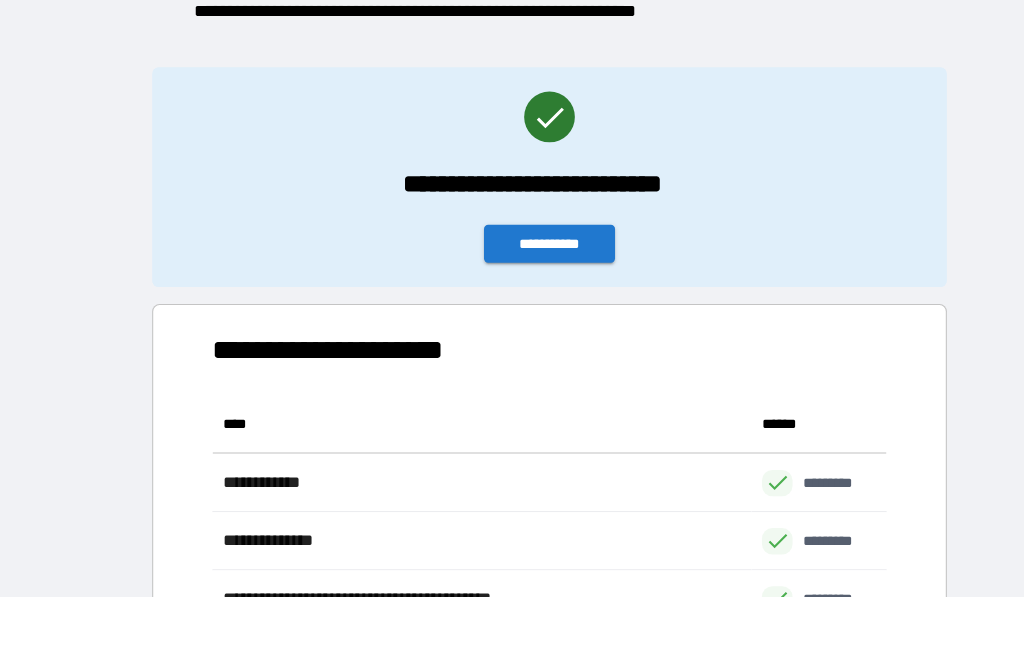 scroll, scrollTop: 441, scrollLeft: 638, axis: both 